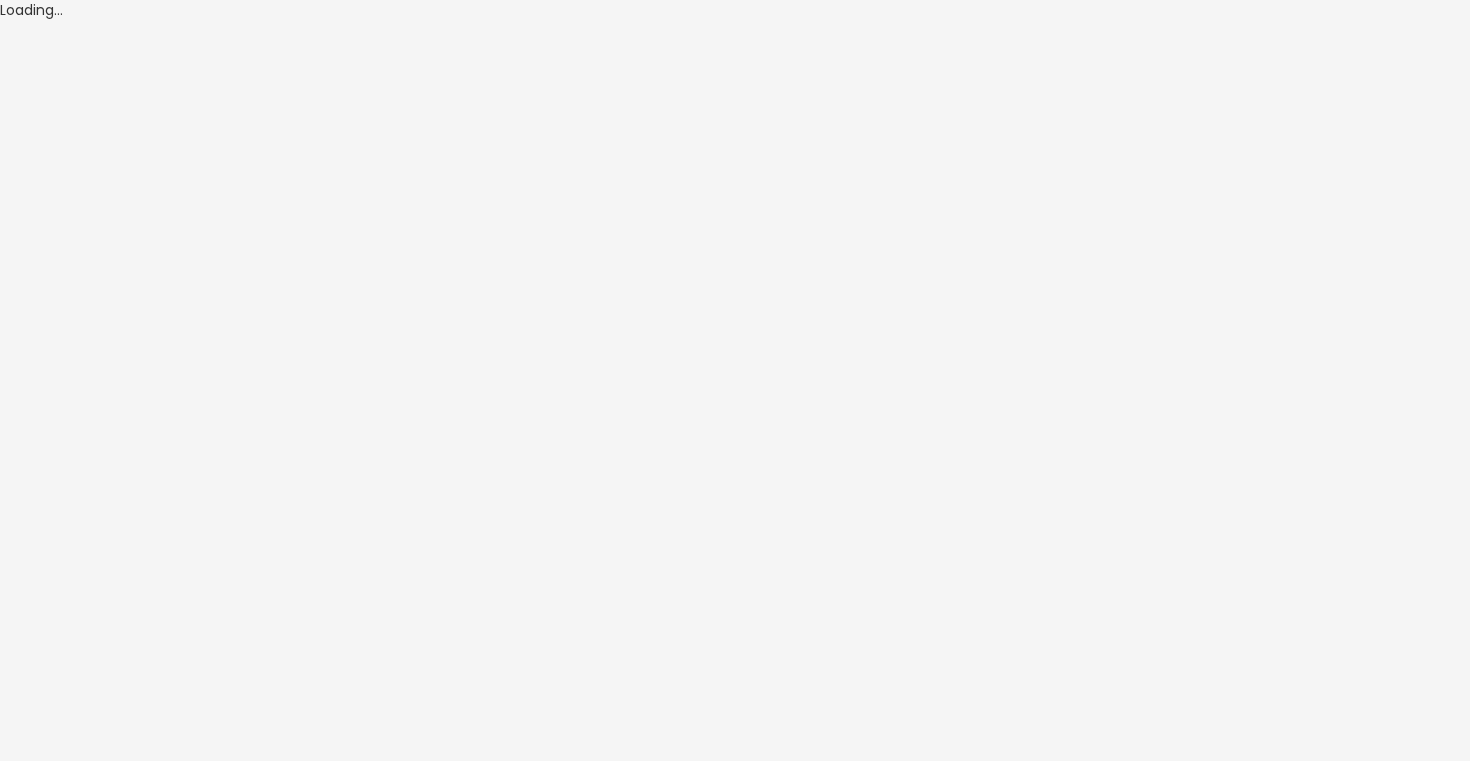 scroll, scrollTop: 0, scrollLeft: 0, axis: both 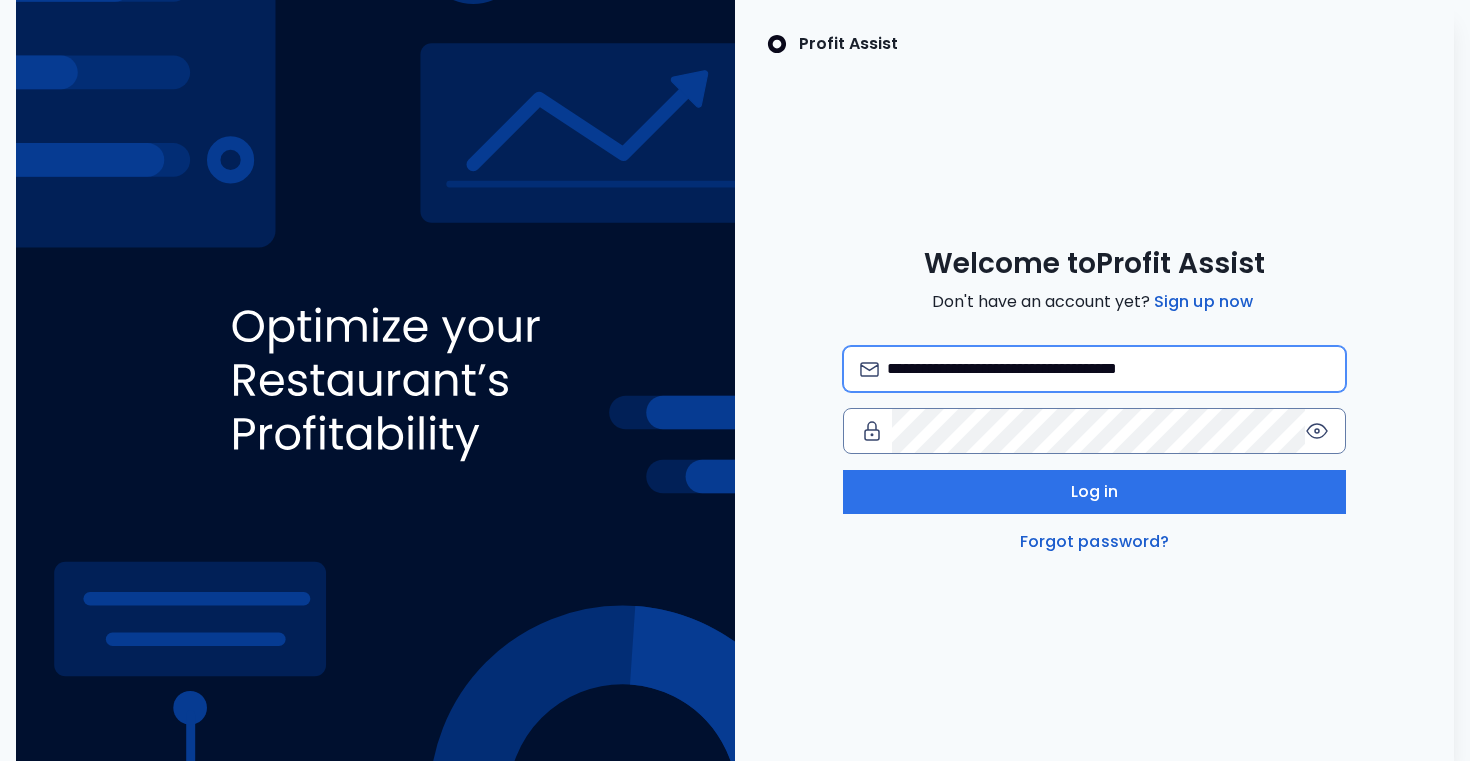 click on "**********" at bounding box center [1108, 369] 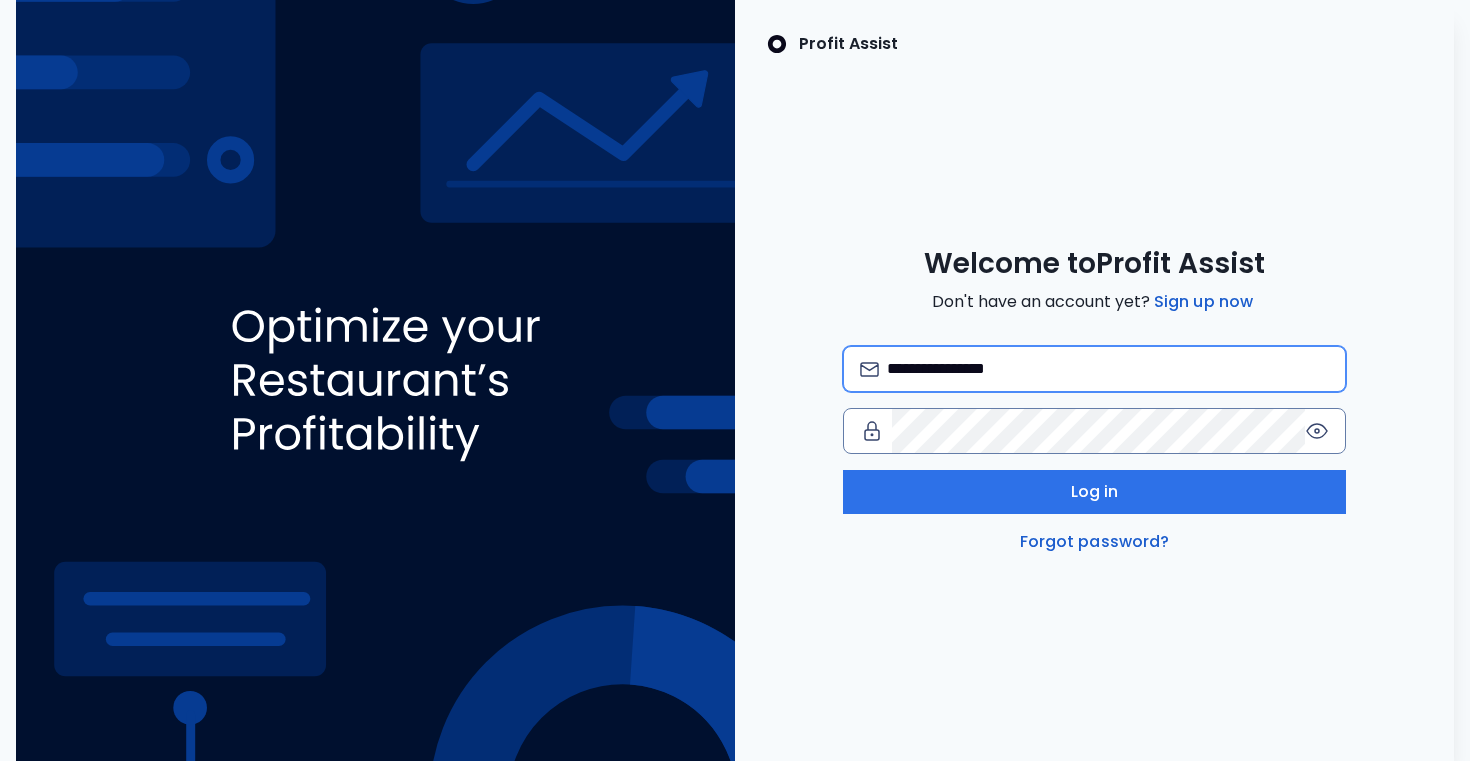 type on "**********" 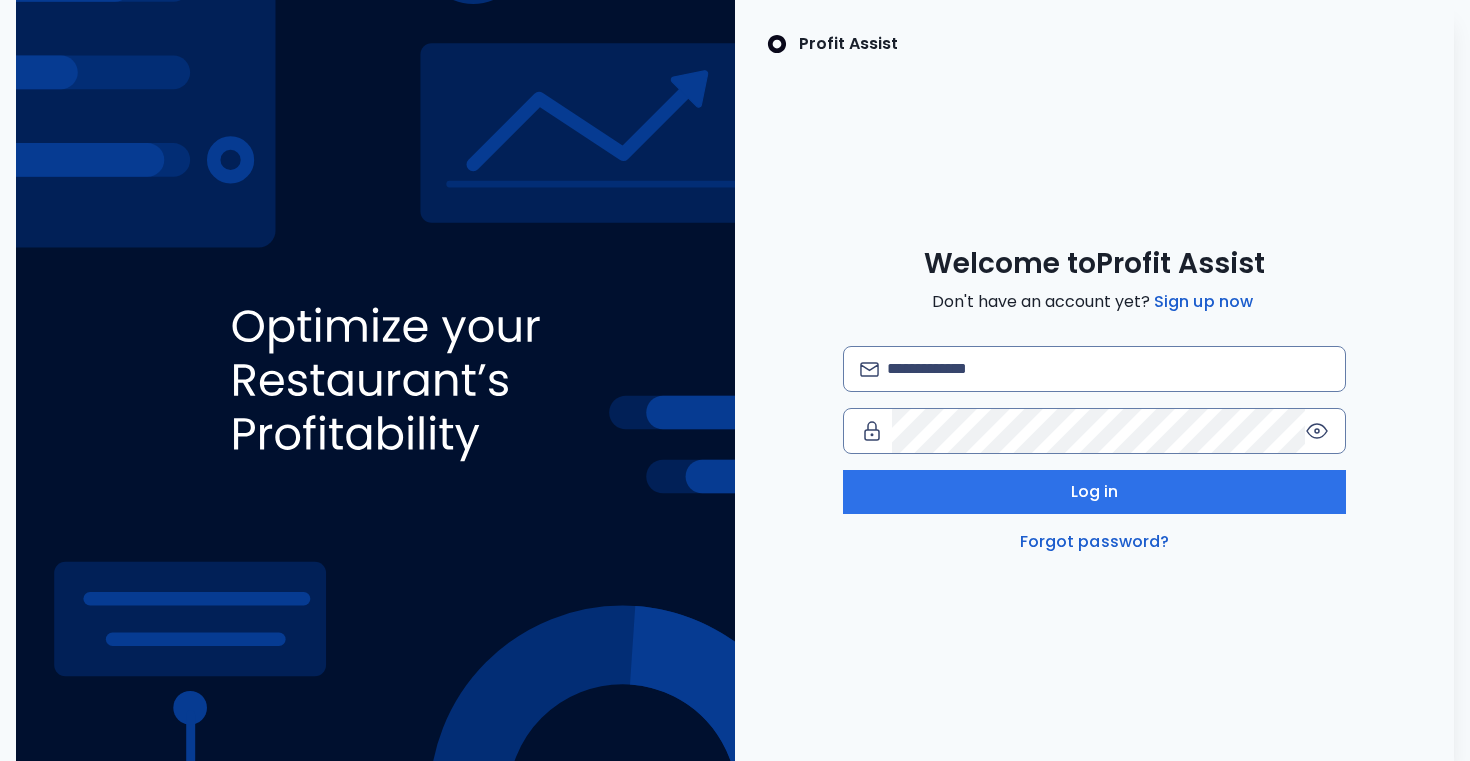 scroll, scrollTop: 0, scrollLeft: 0, axis: both 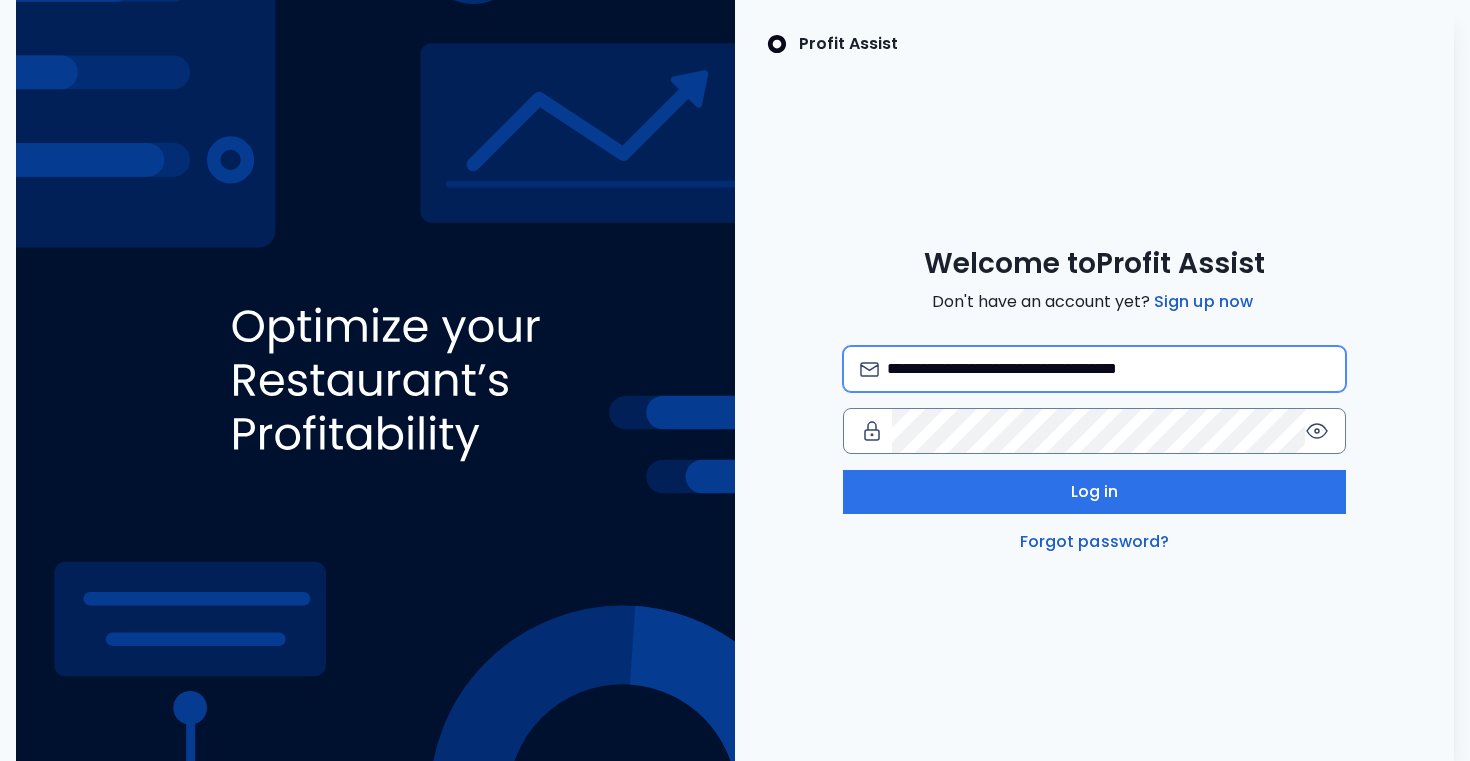 click on "**********" at bounding box center (1108, 369) 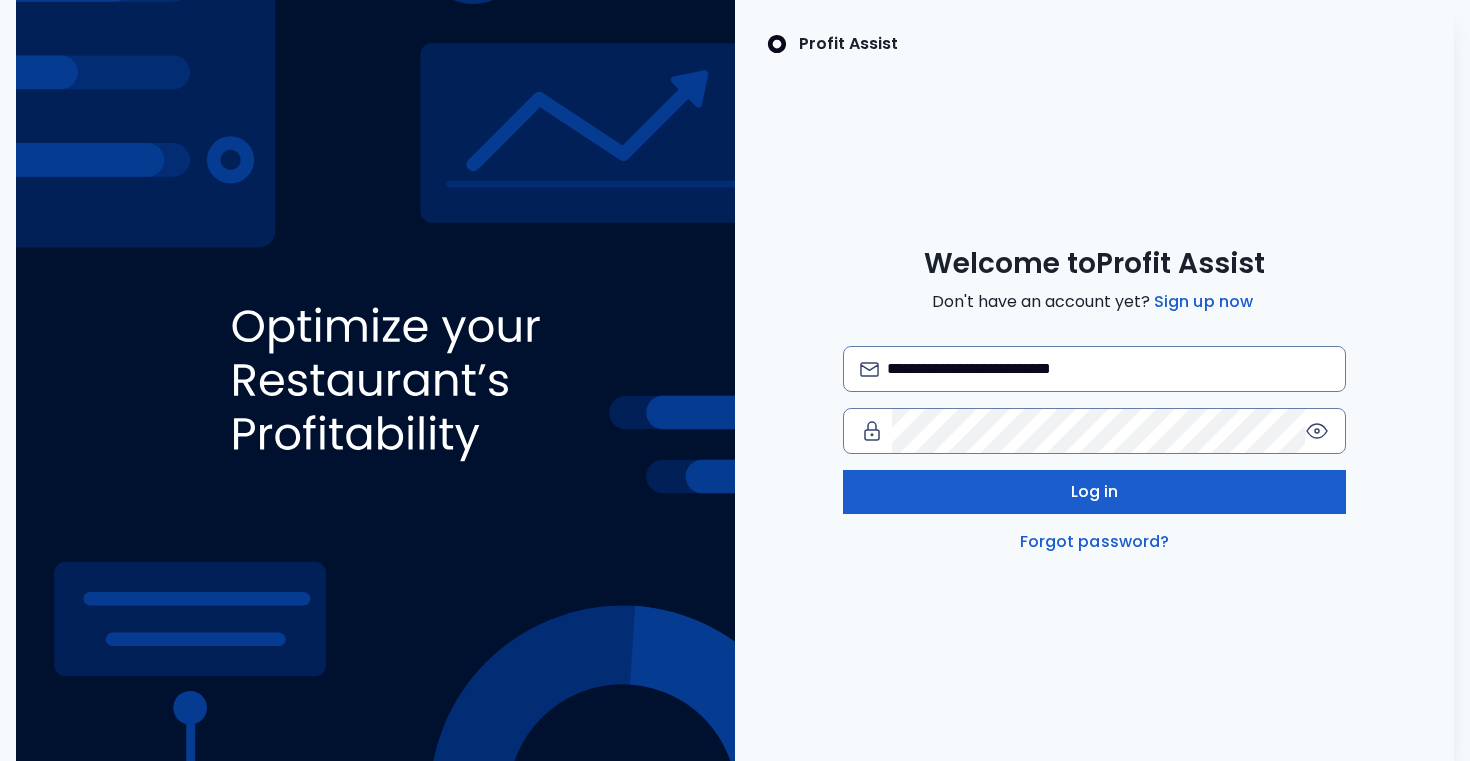 click on "Log in" at bounding box center (1094, 492) 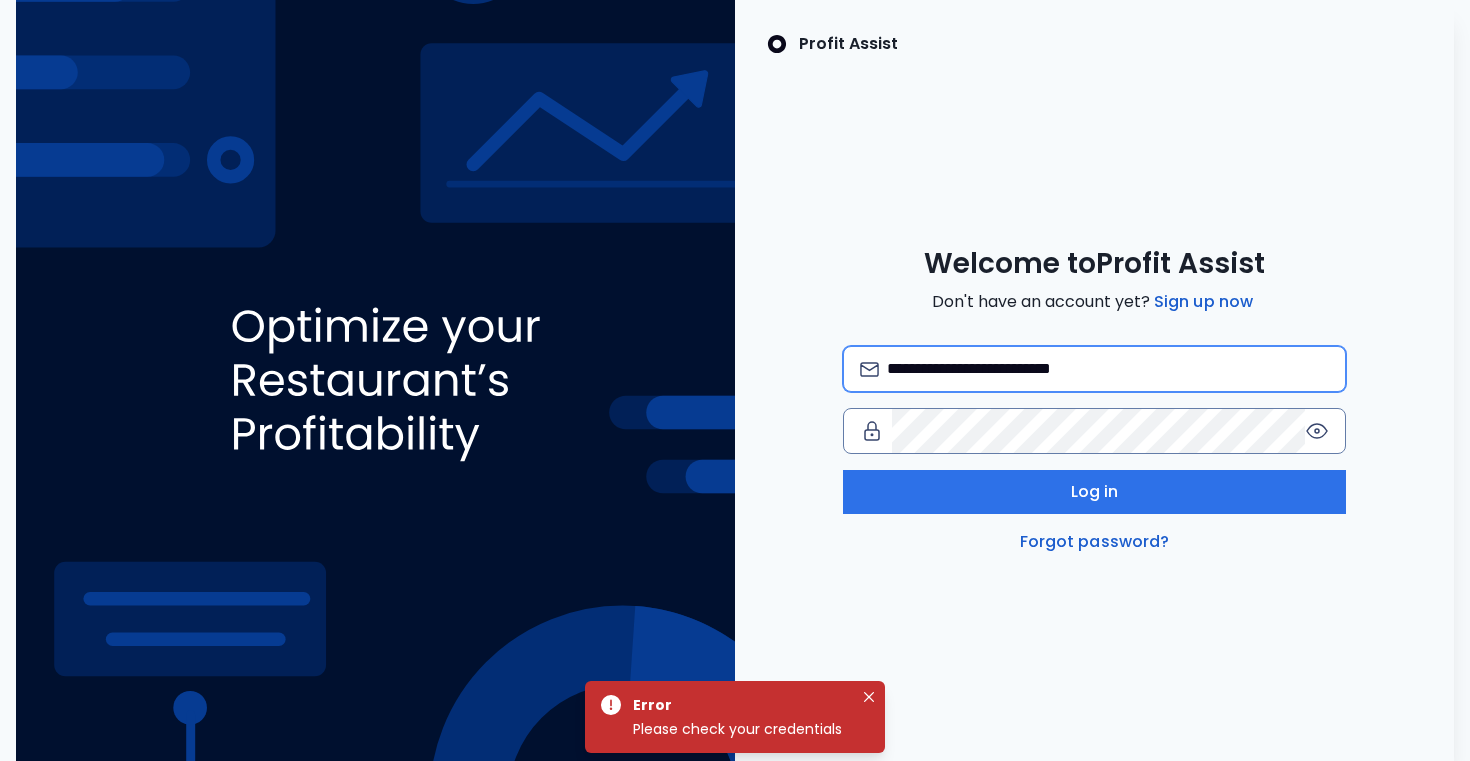 click on "**********" at bounding box center (1108, 369) 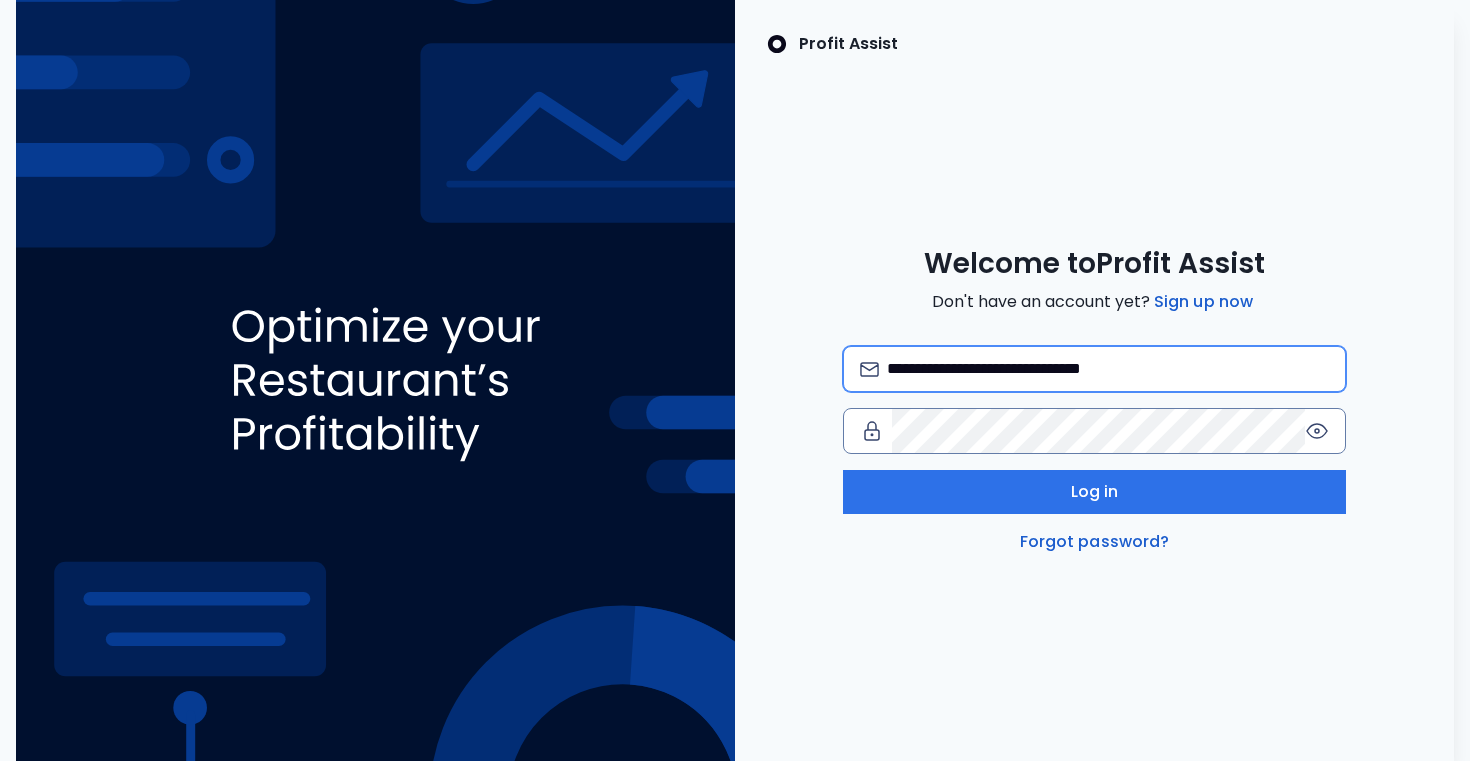 type on "**********" 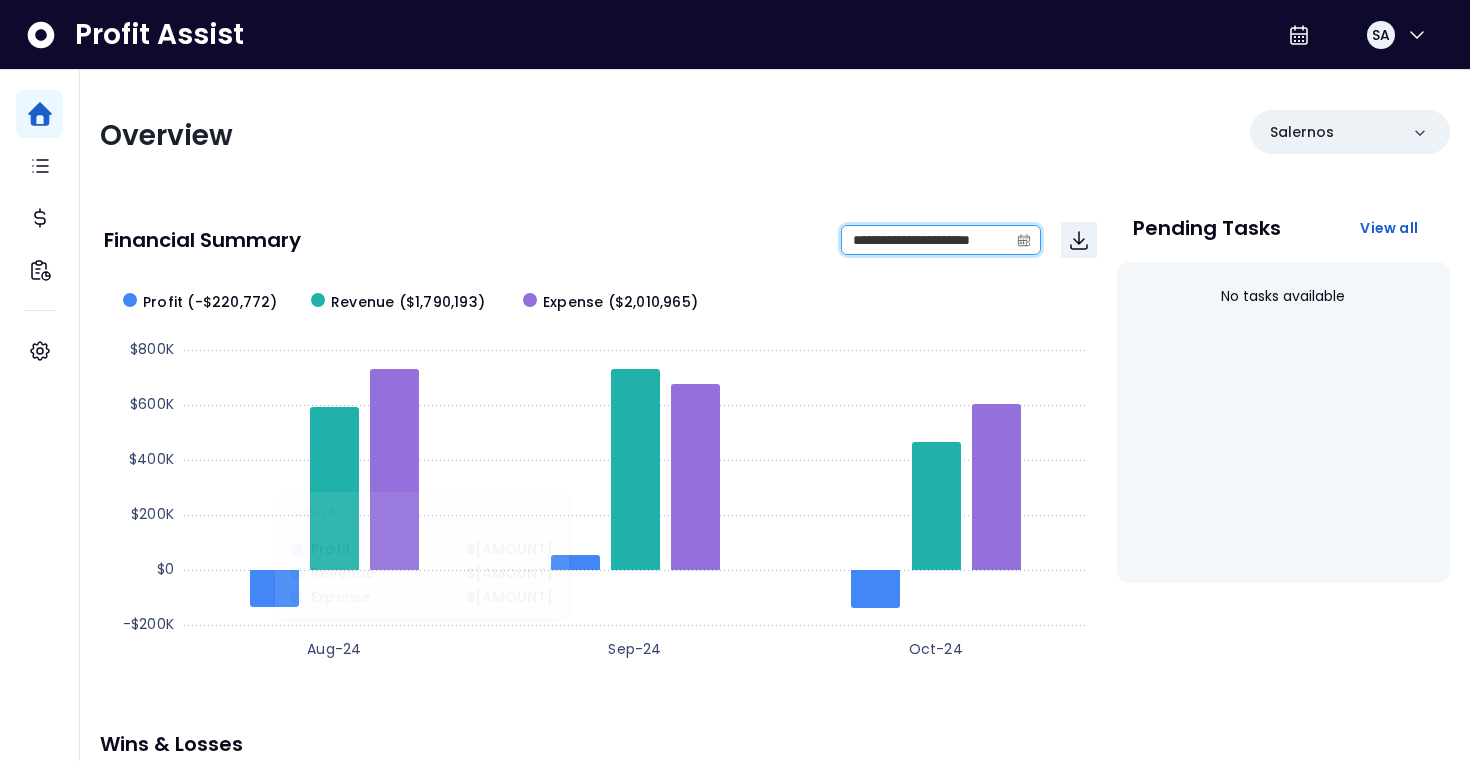 click on "**********" at bounding box center [925, 240] 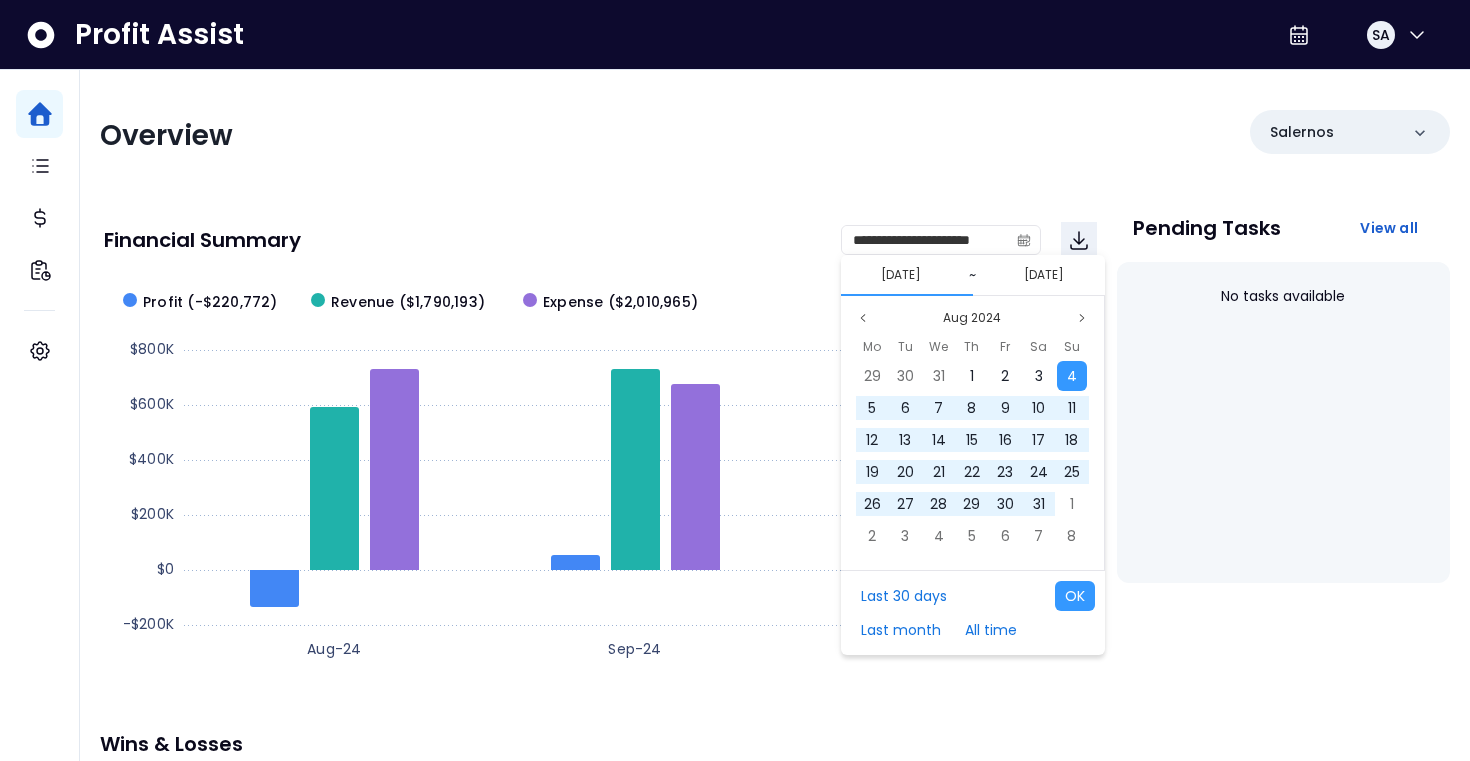 click on "**********" at bounding box center (775, 662) 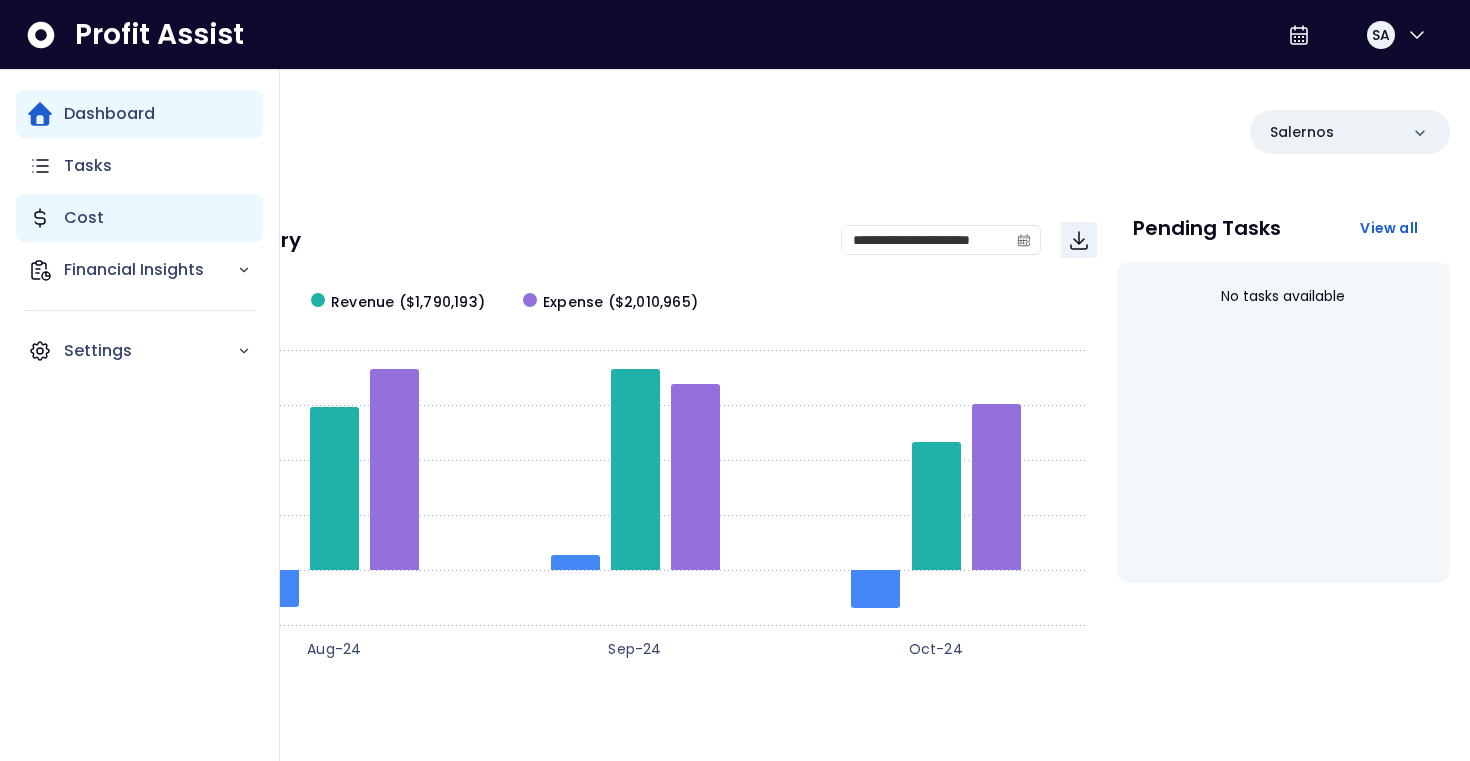 click on "Cost" at bounding box center (84, 218) 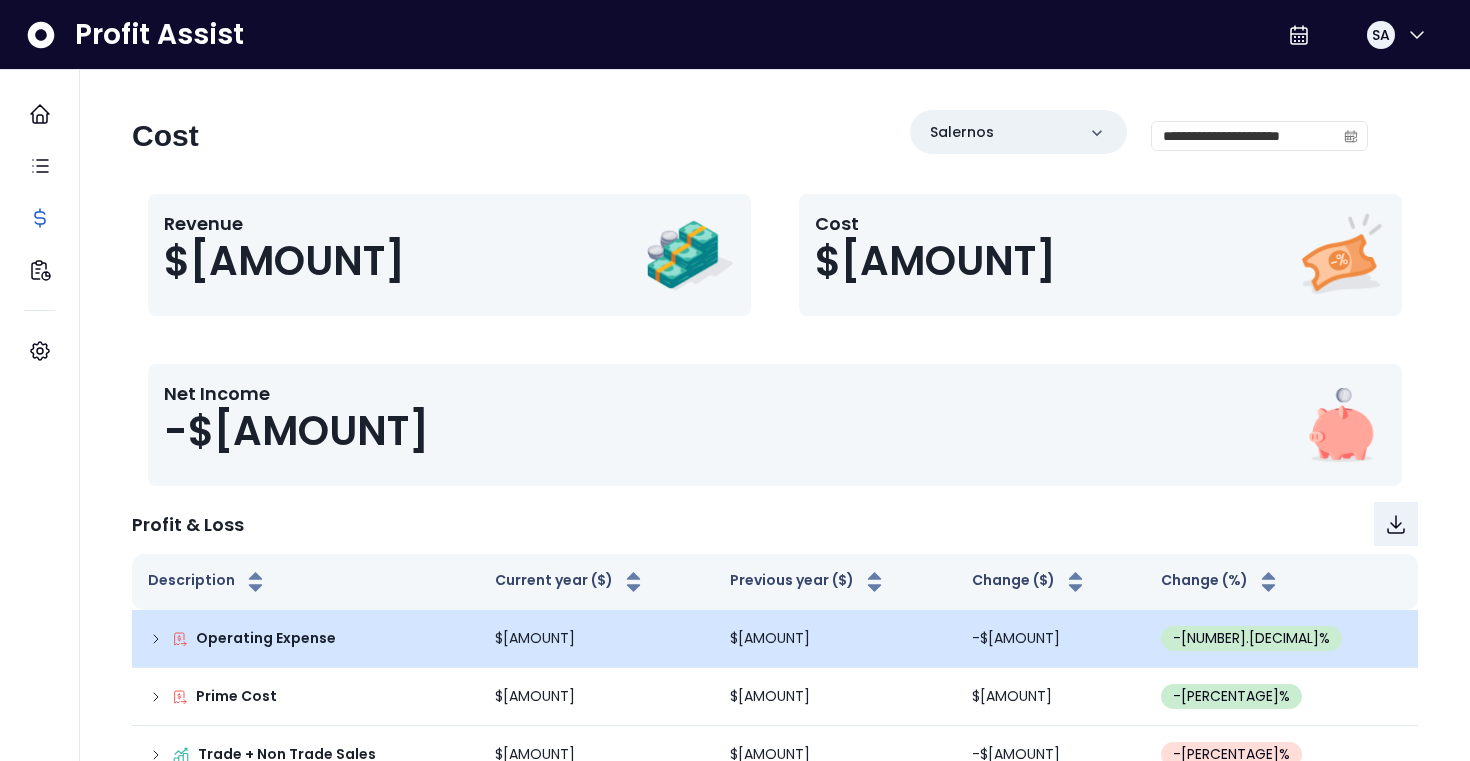 click 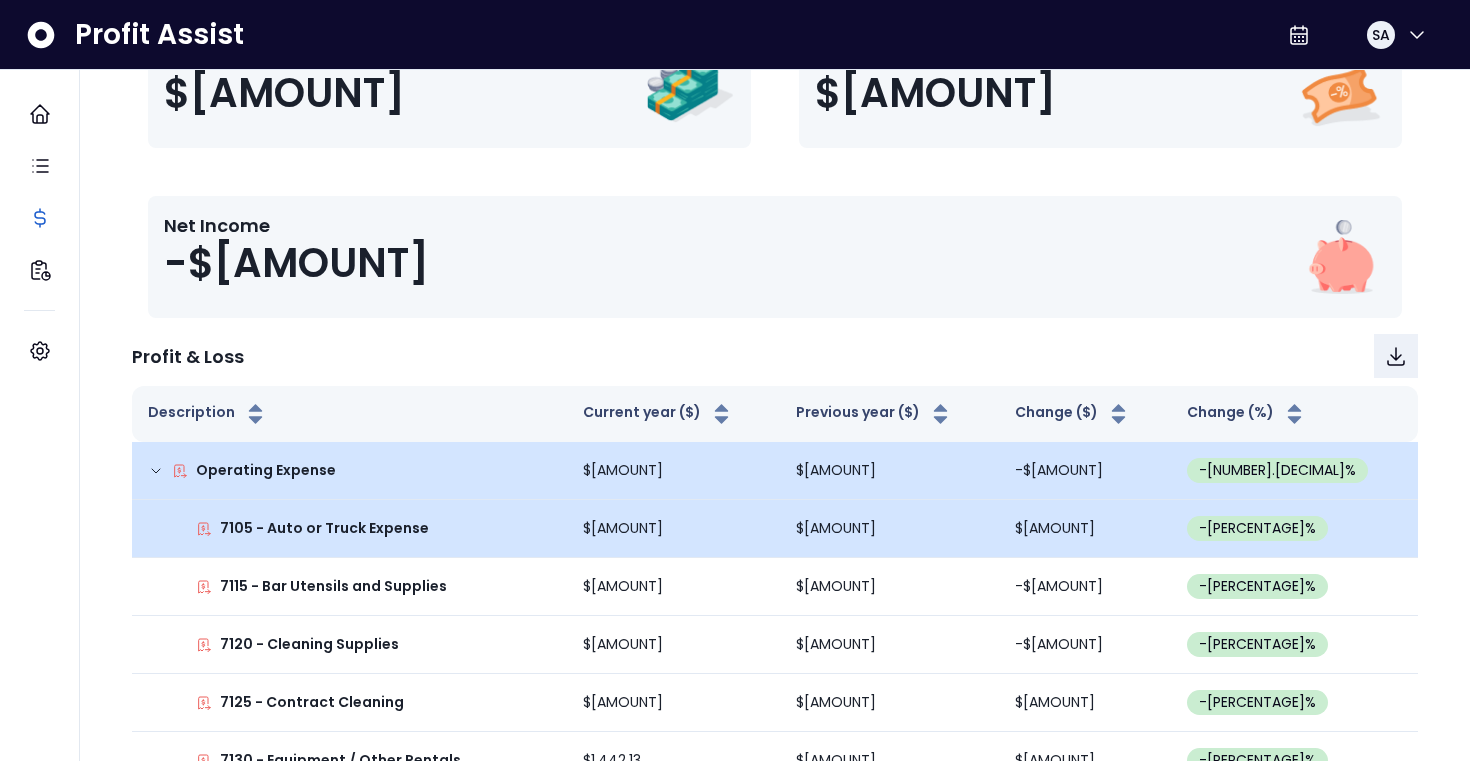 scroll, scrollTop: 171, scrollLeft: 0, axis: vertical 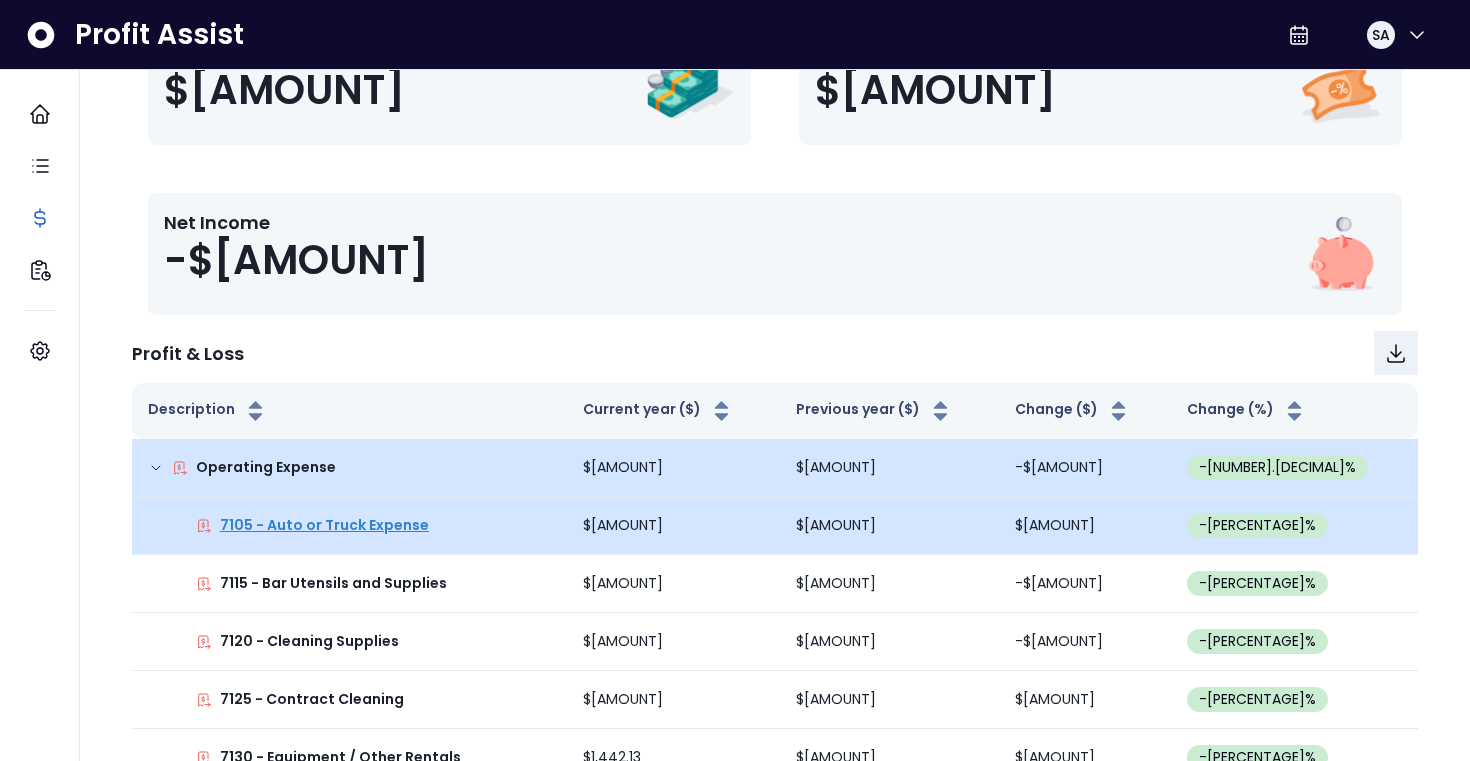 click on "7105 - Auto or Truck Expense" at bounding box center (324, 525) 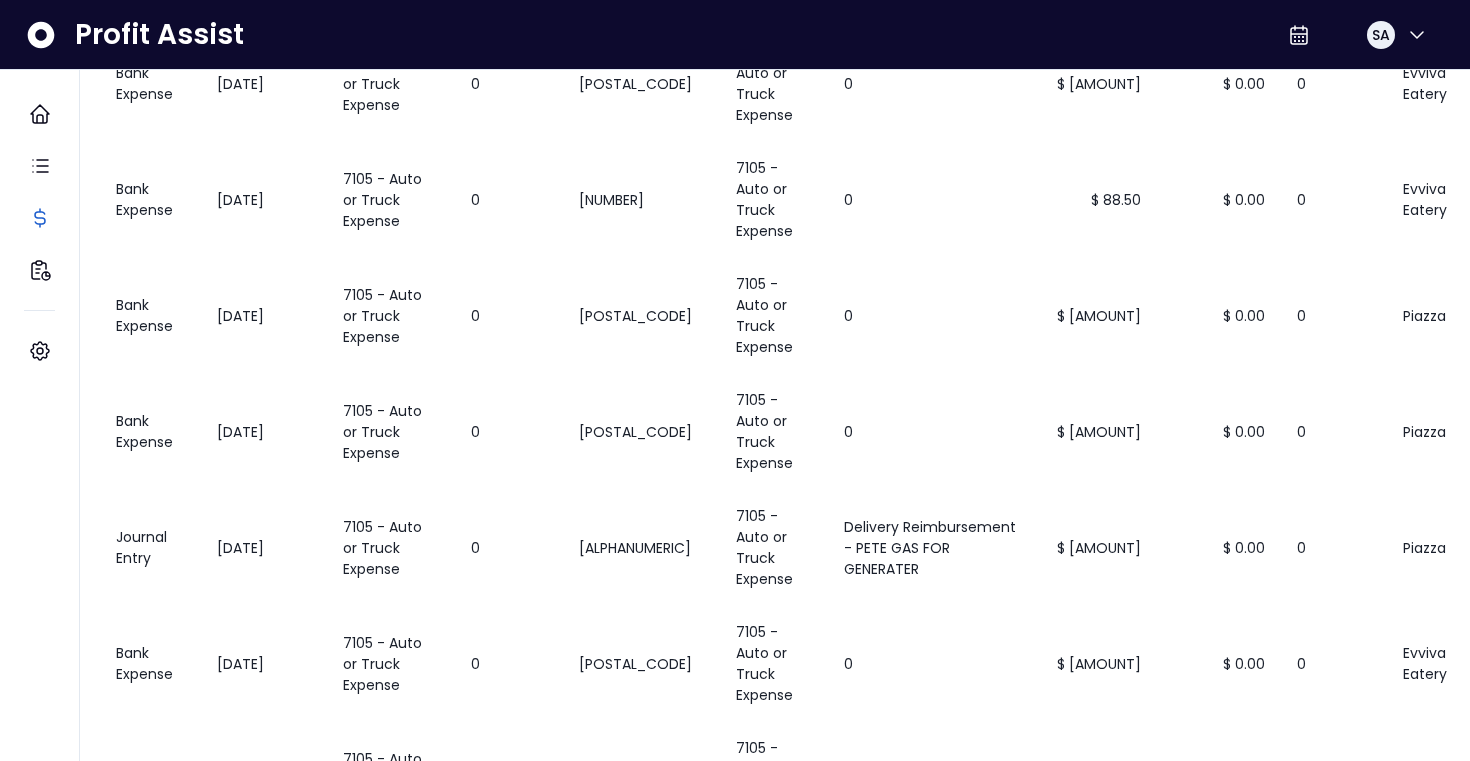 scroll, scrollTop: 0, scrollLeft: 0, axis: both 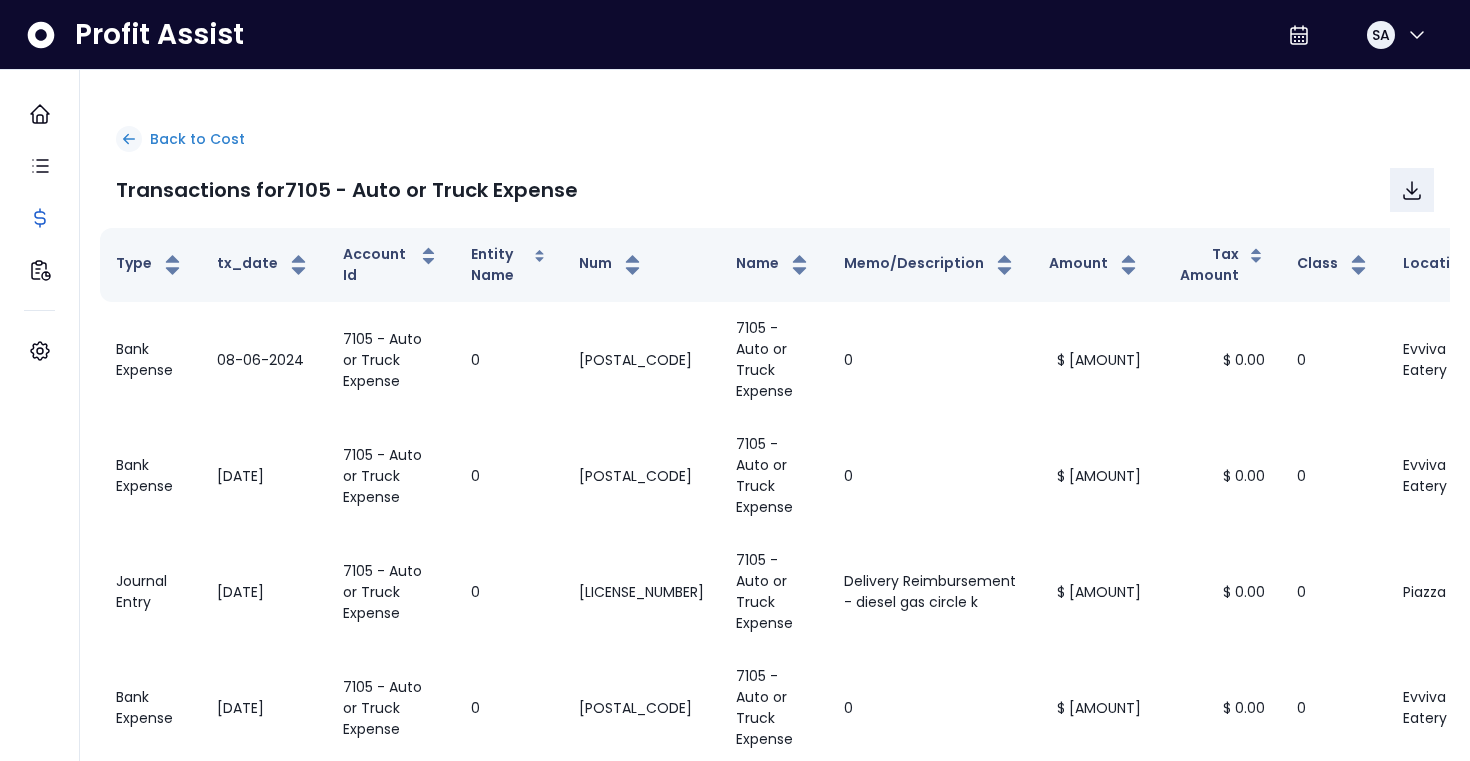 click 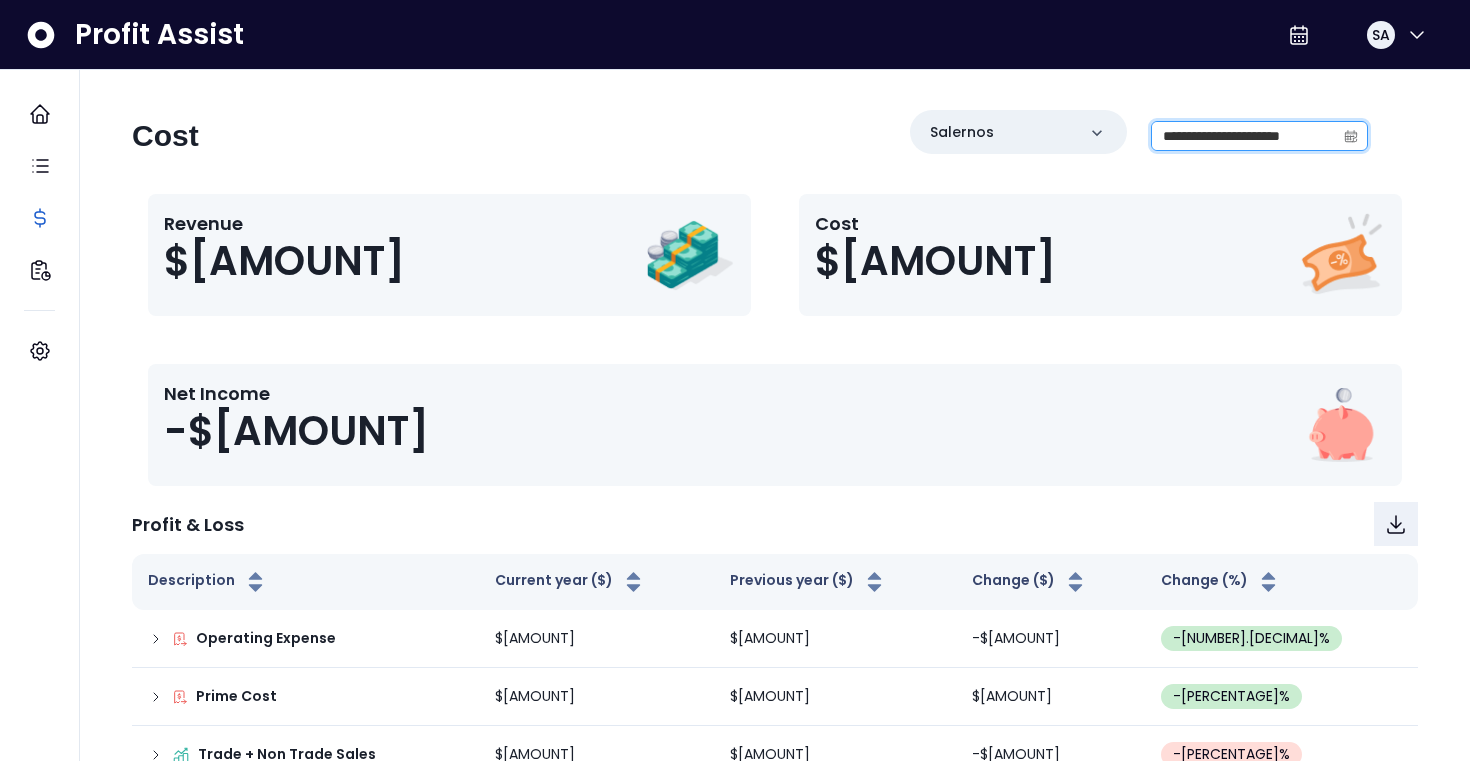 click on "**********" at bounding box center (1243, 136) 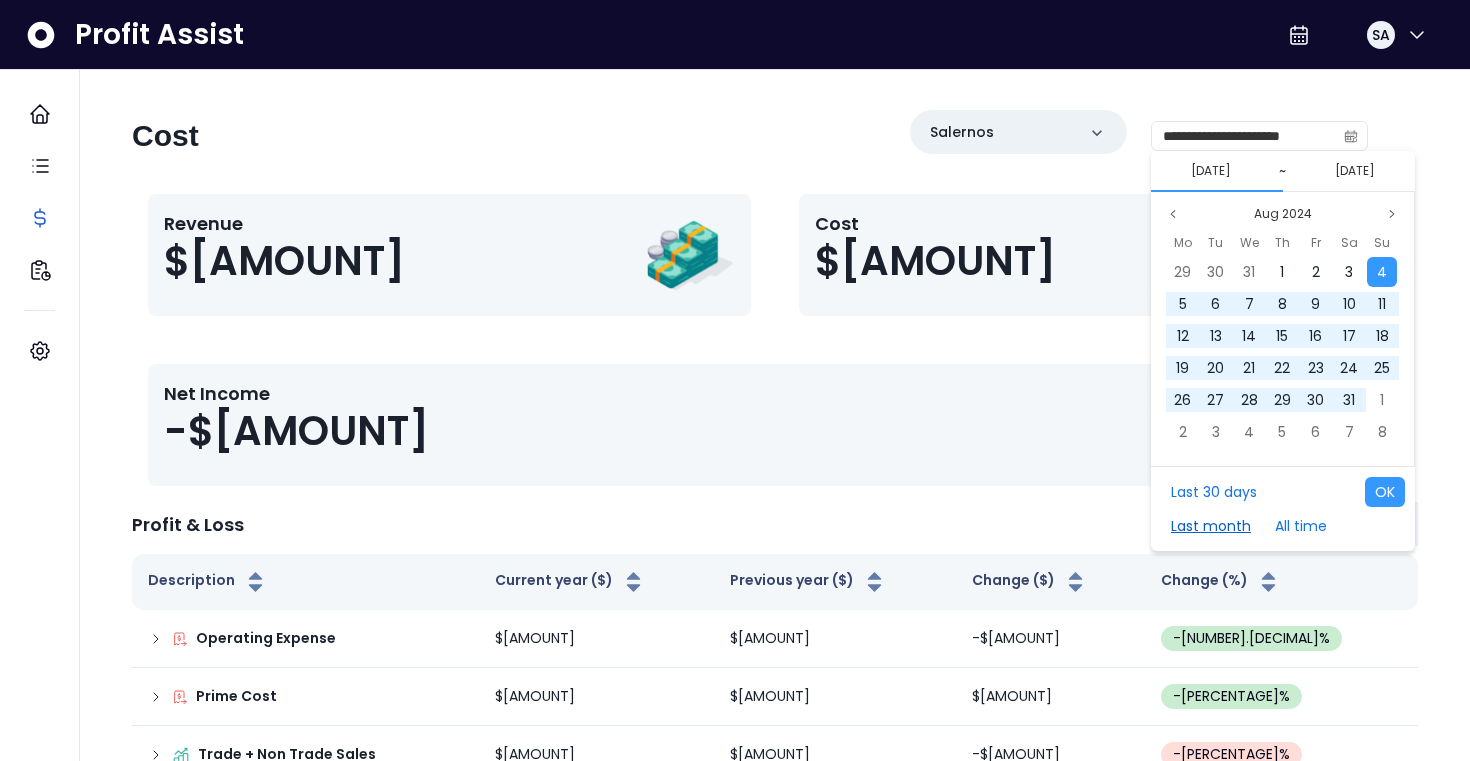 click on "Last month" at bounding box center (1211, 526) 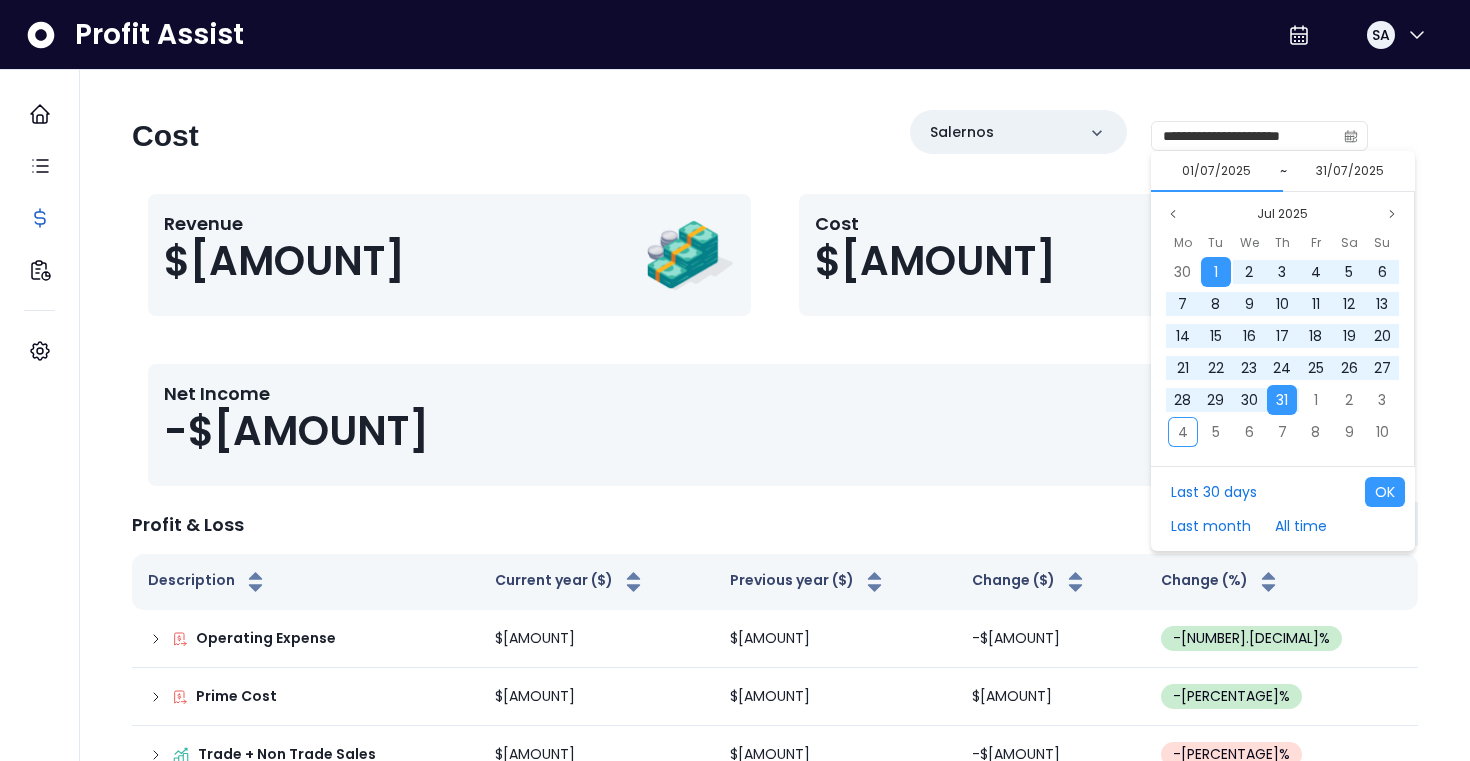 click on "Last 30 days Last month All time OK" at bounding box center (1283, 508) 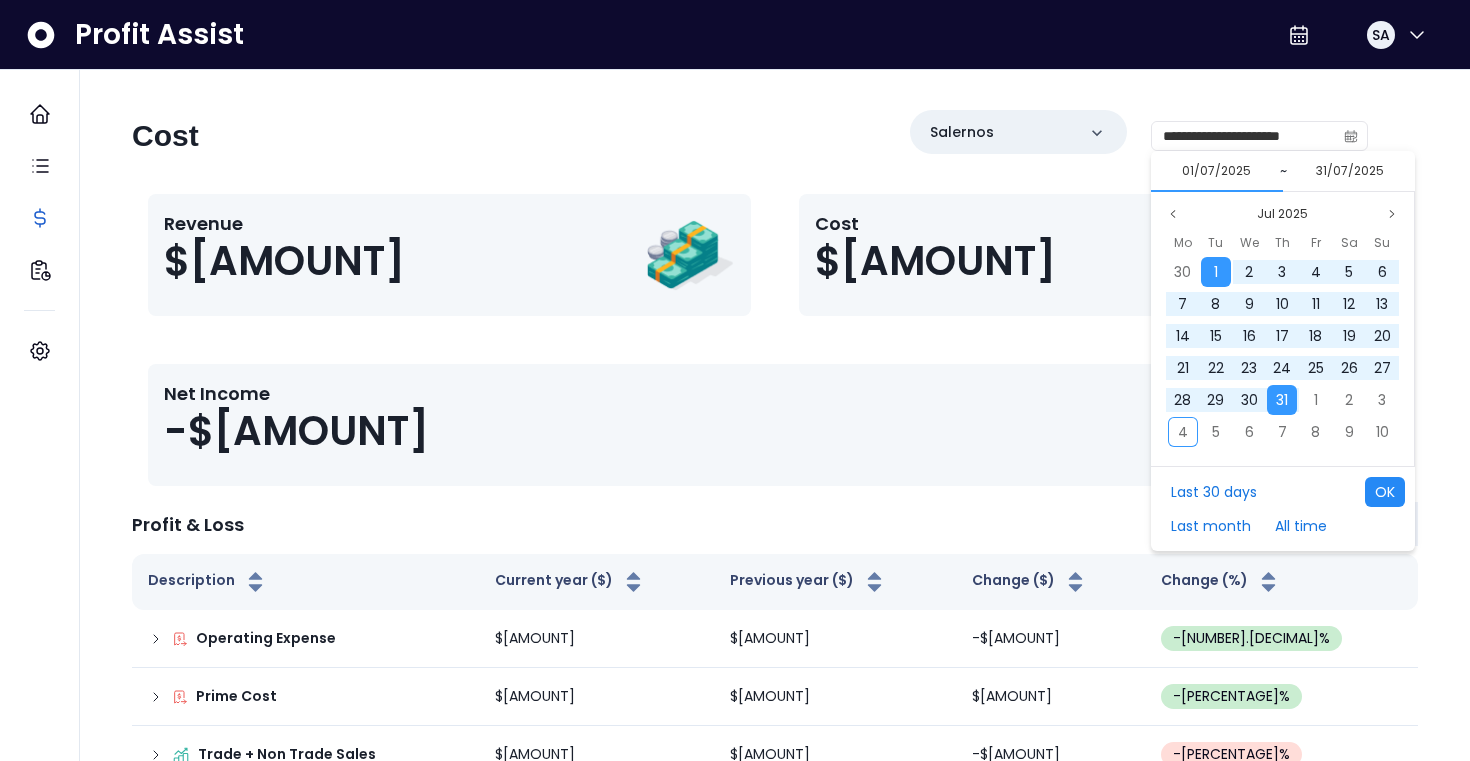 click on "OK" at bounding box center [1385, 492] 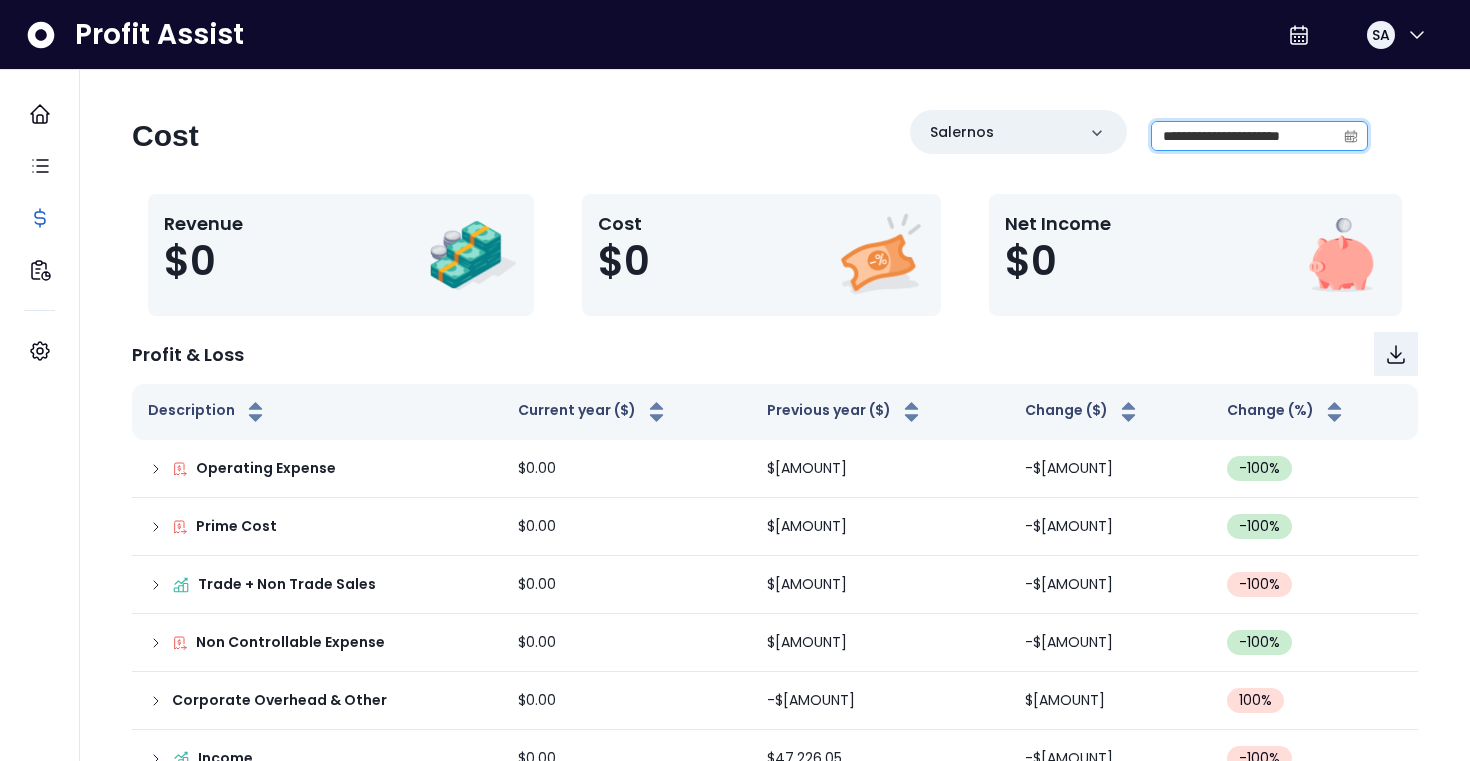 click on "**********" at bounding box center (1243, 136) 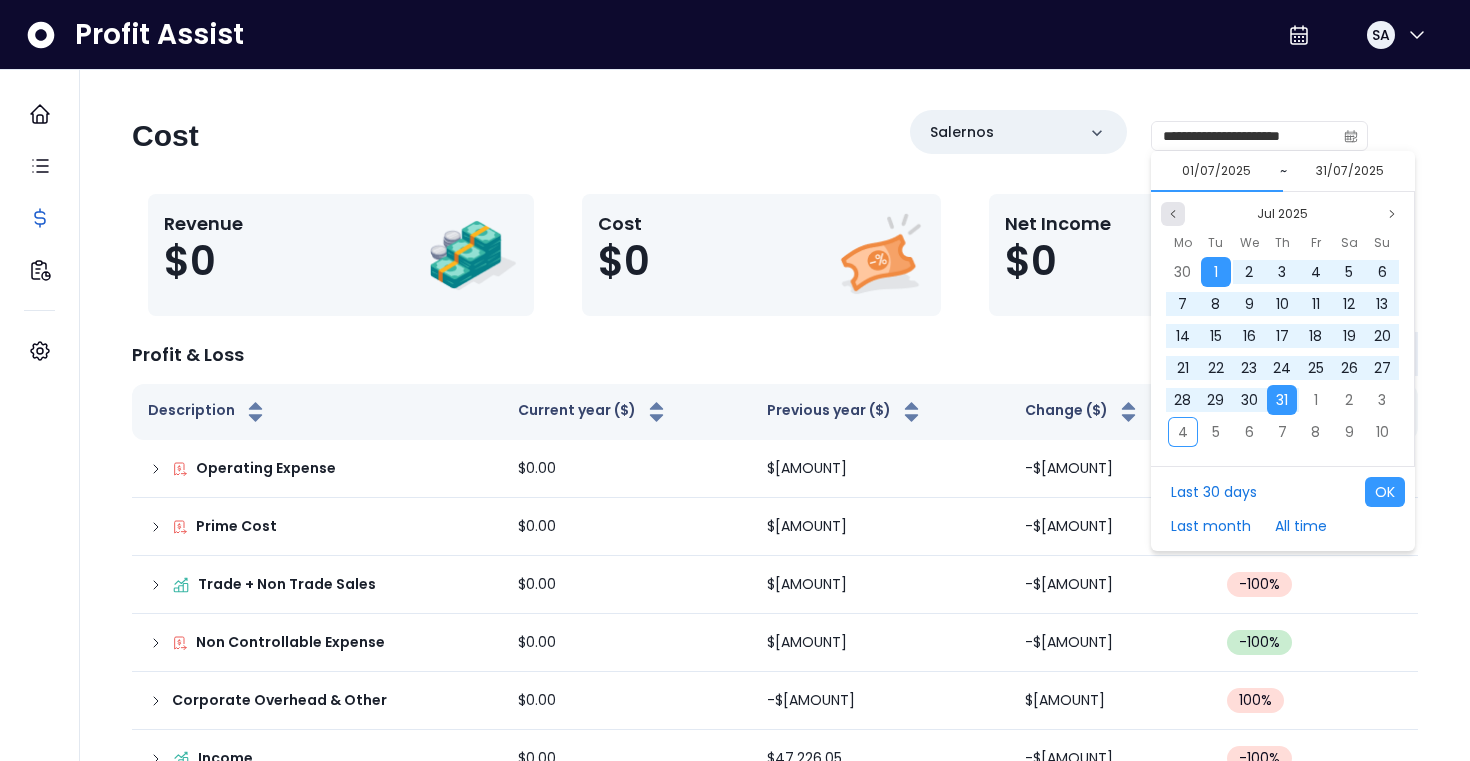click 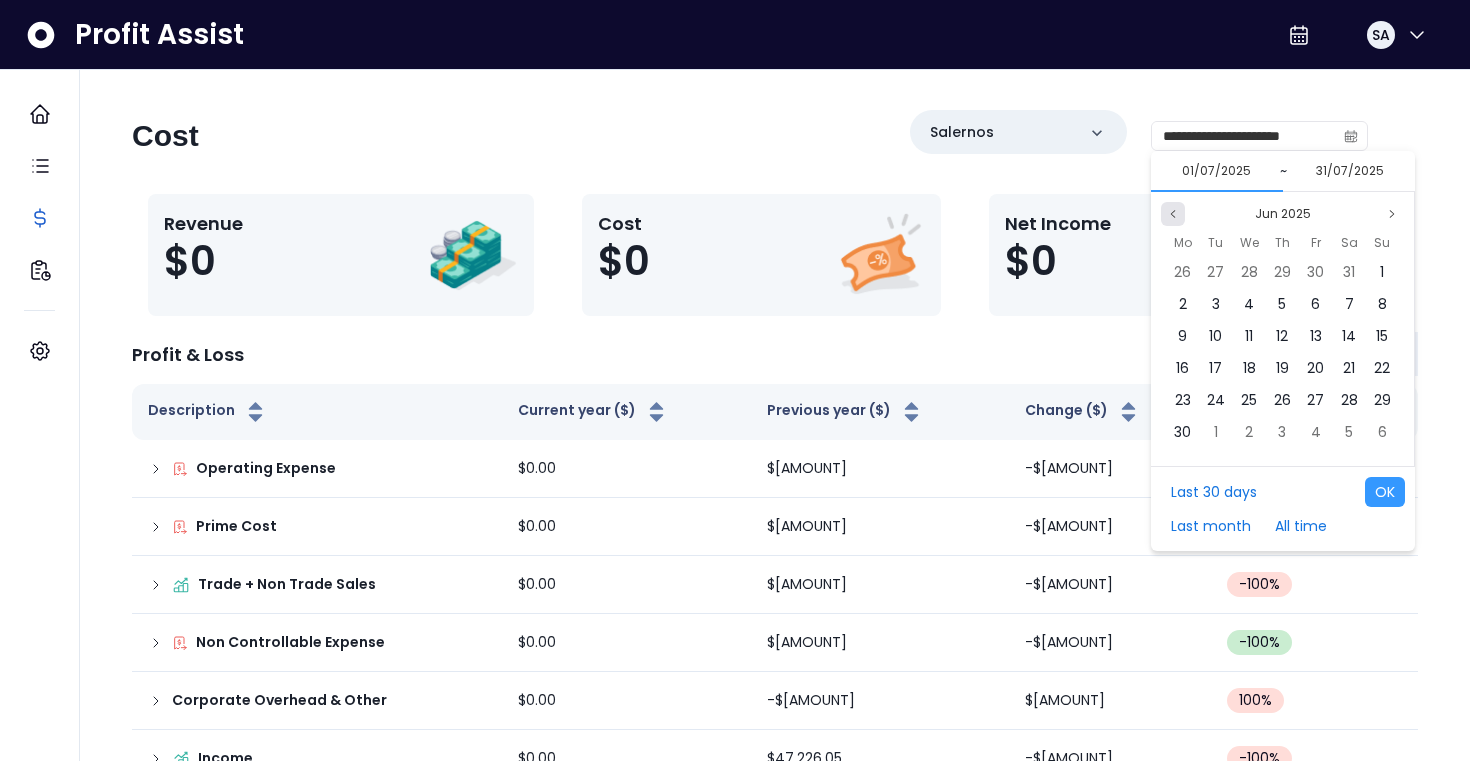 click 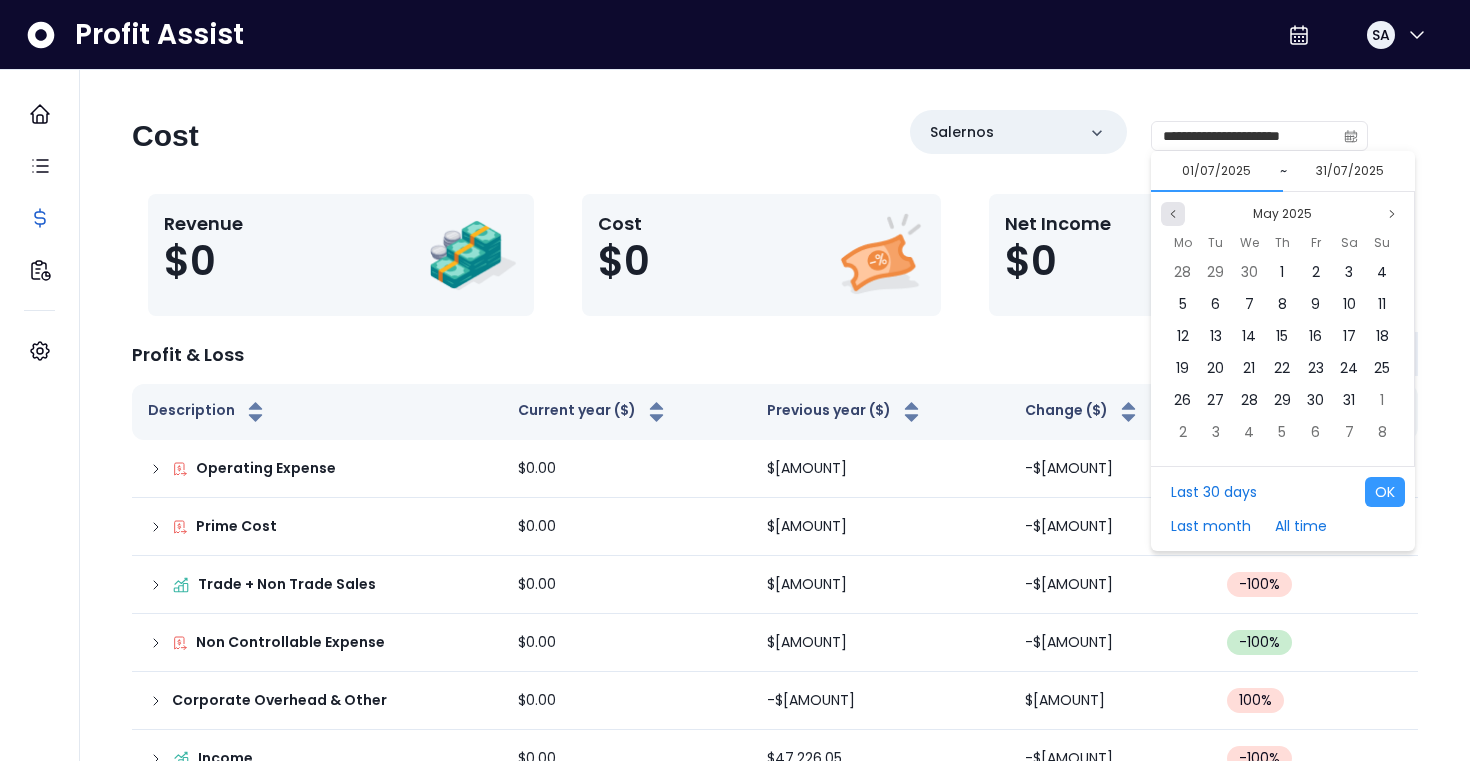 click 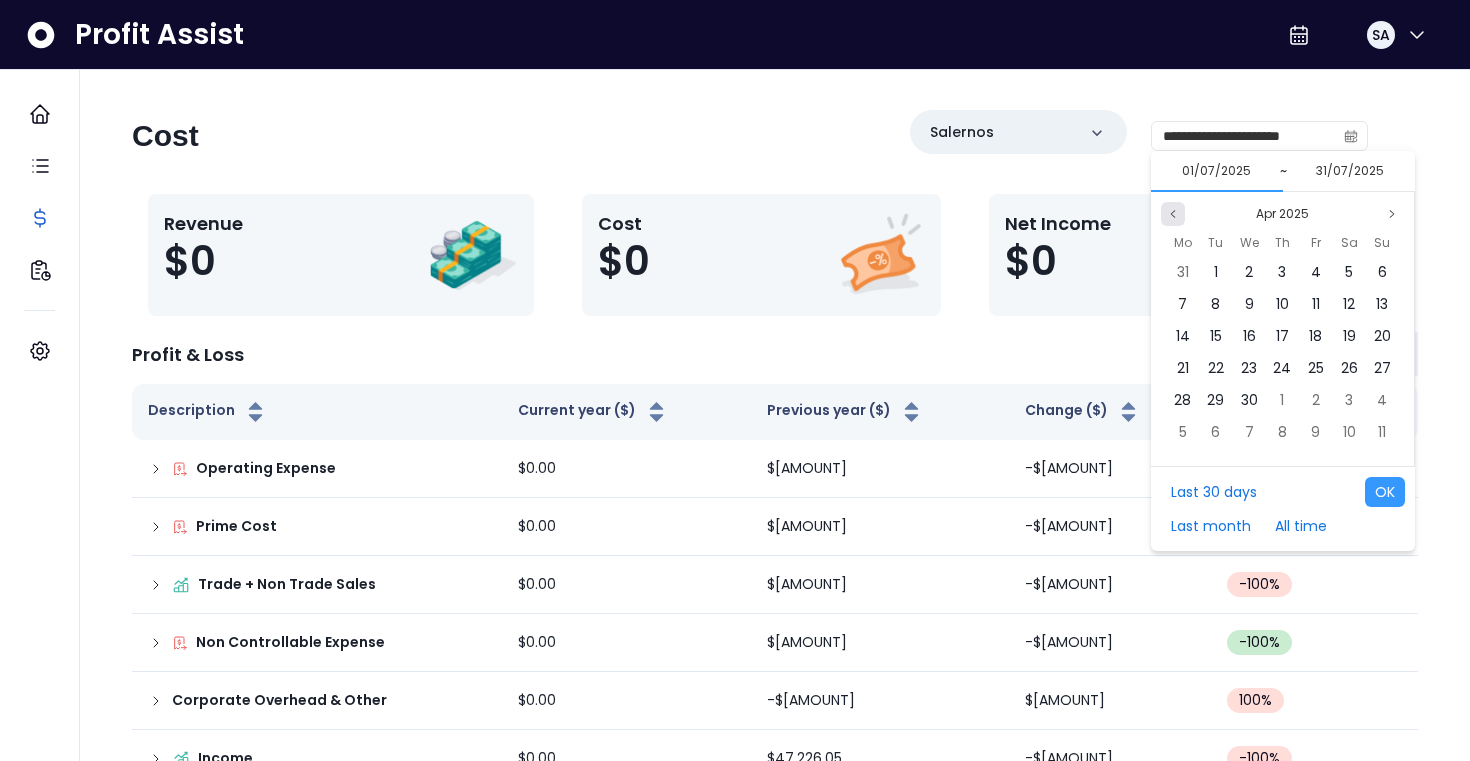 click 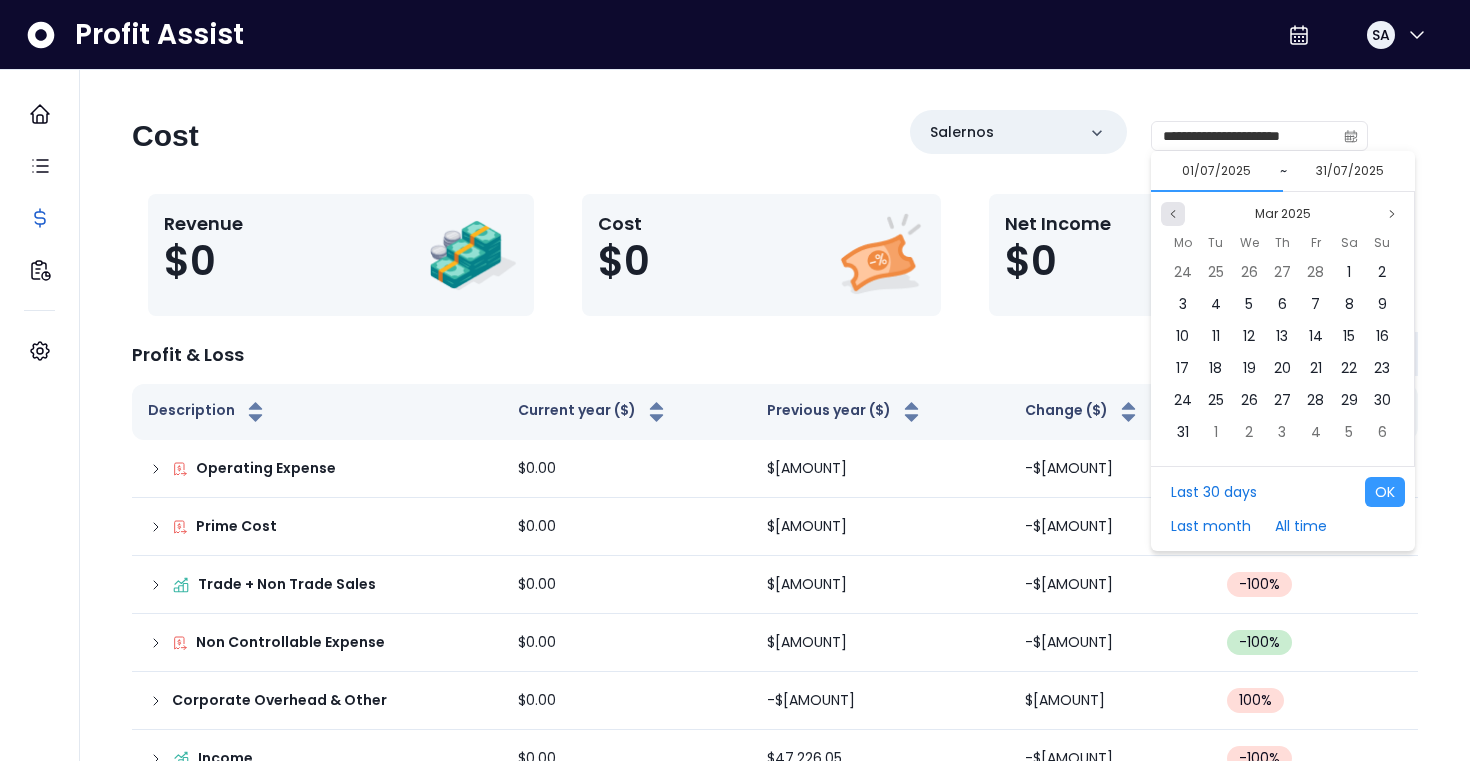 click 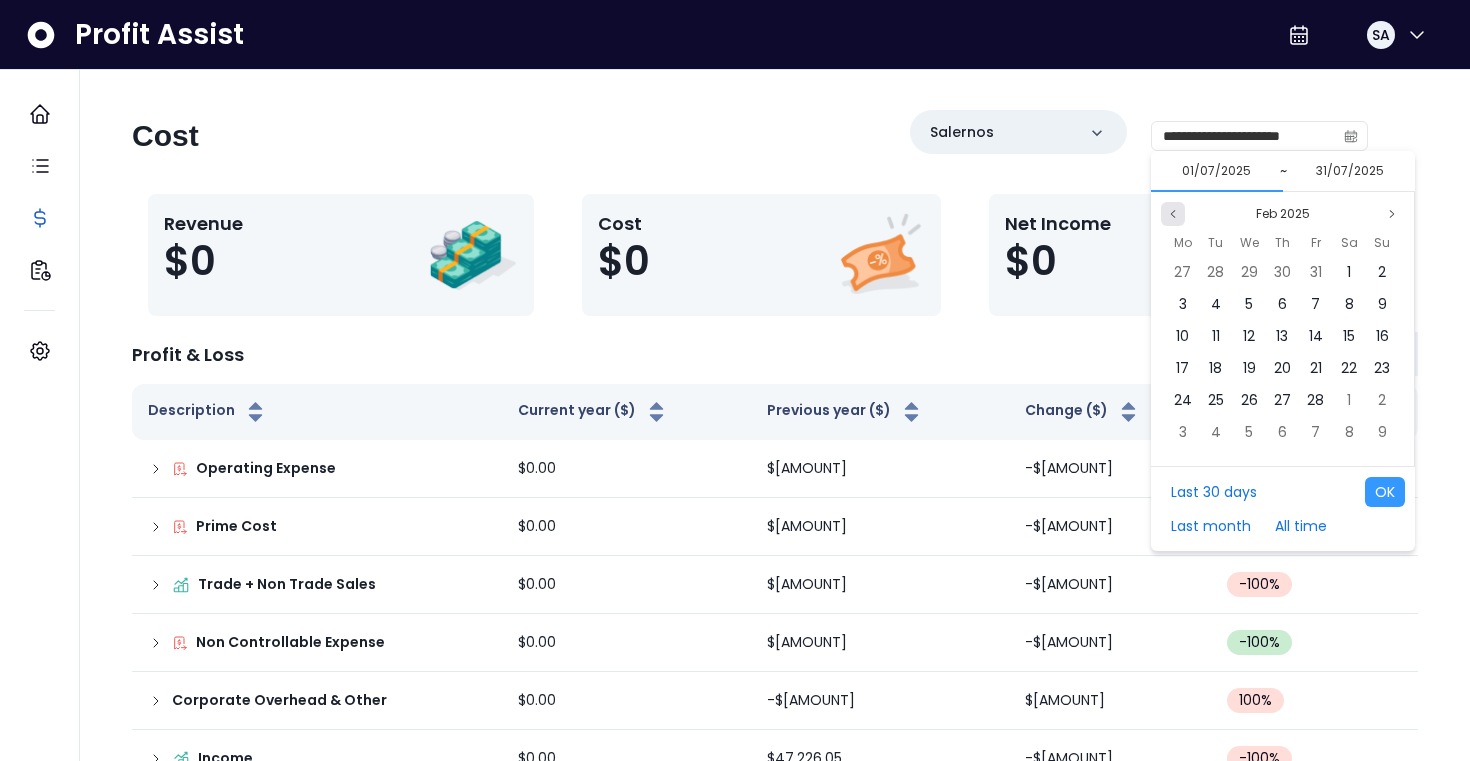 click 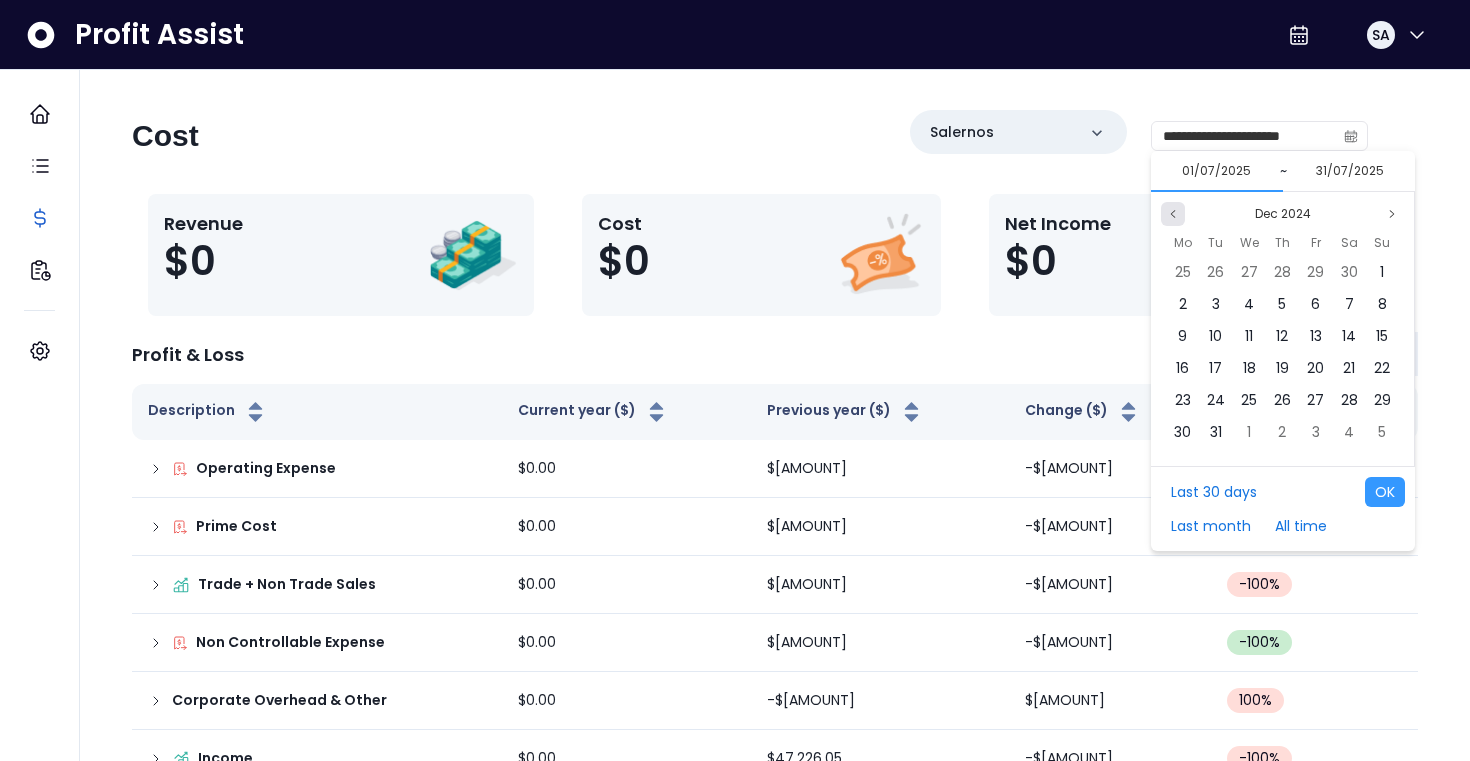 click 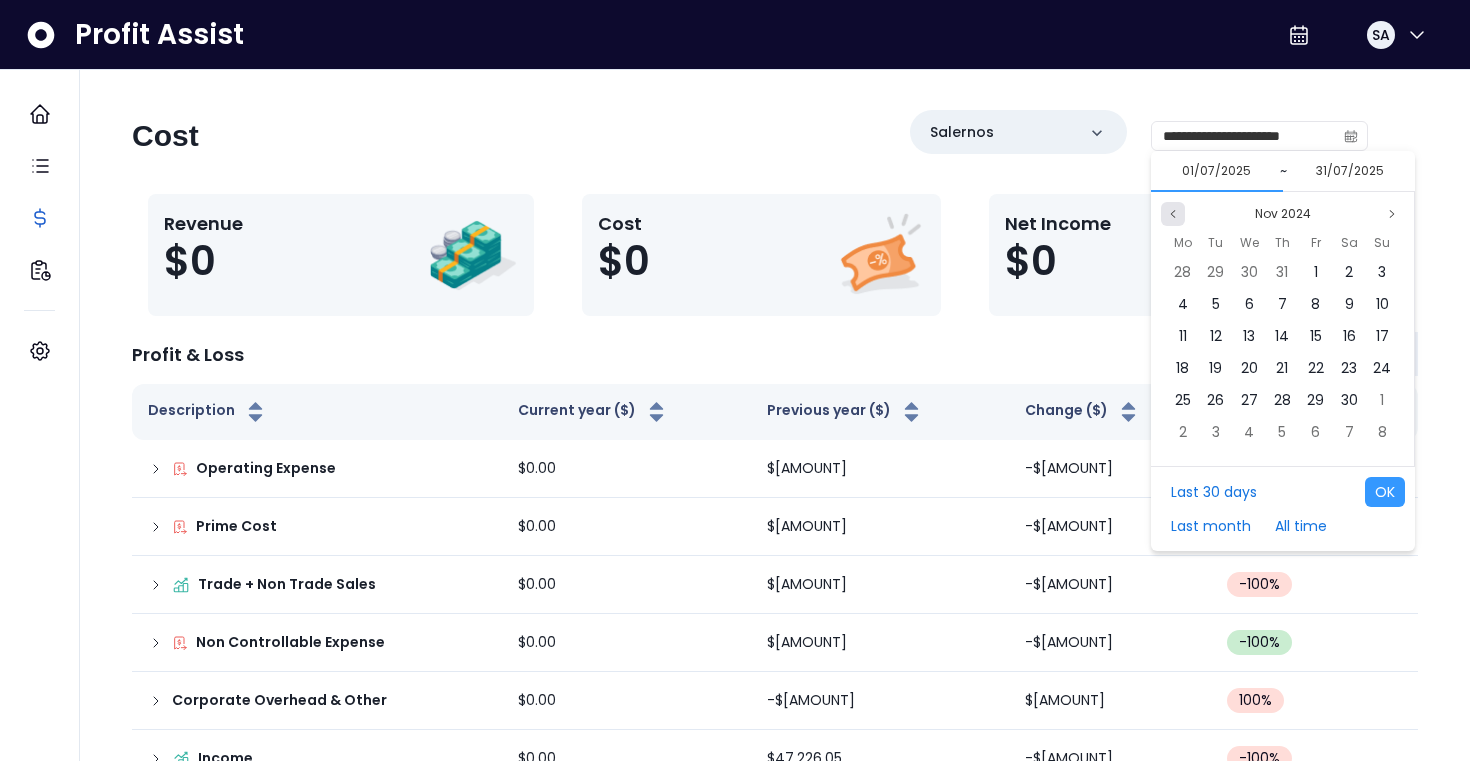 click 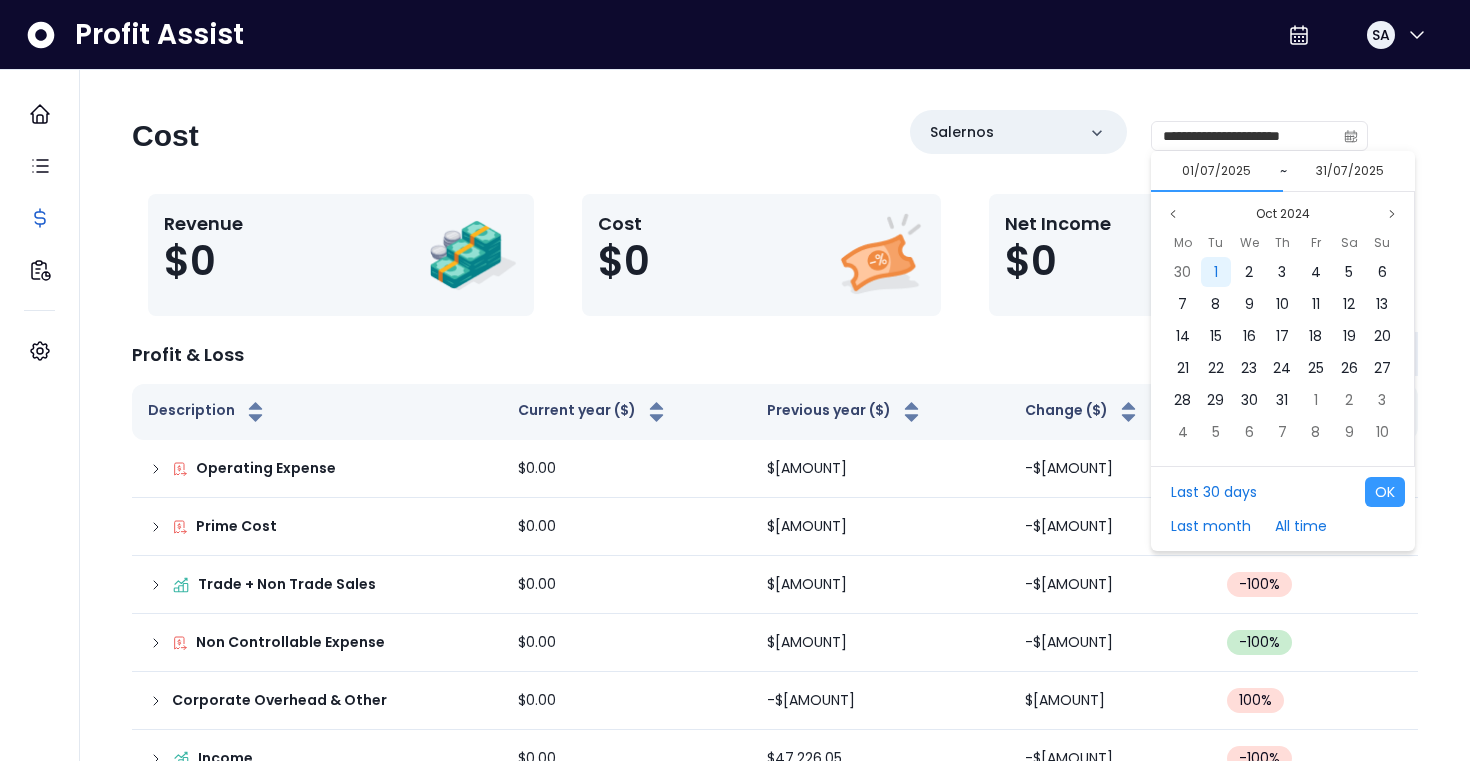click on "1" at bounding box center [1216, 272] 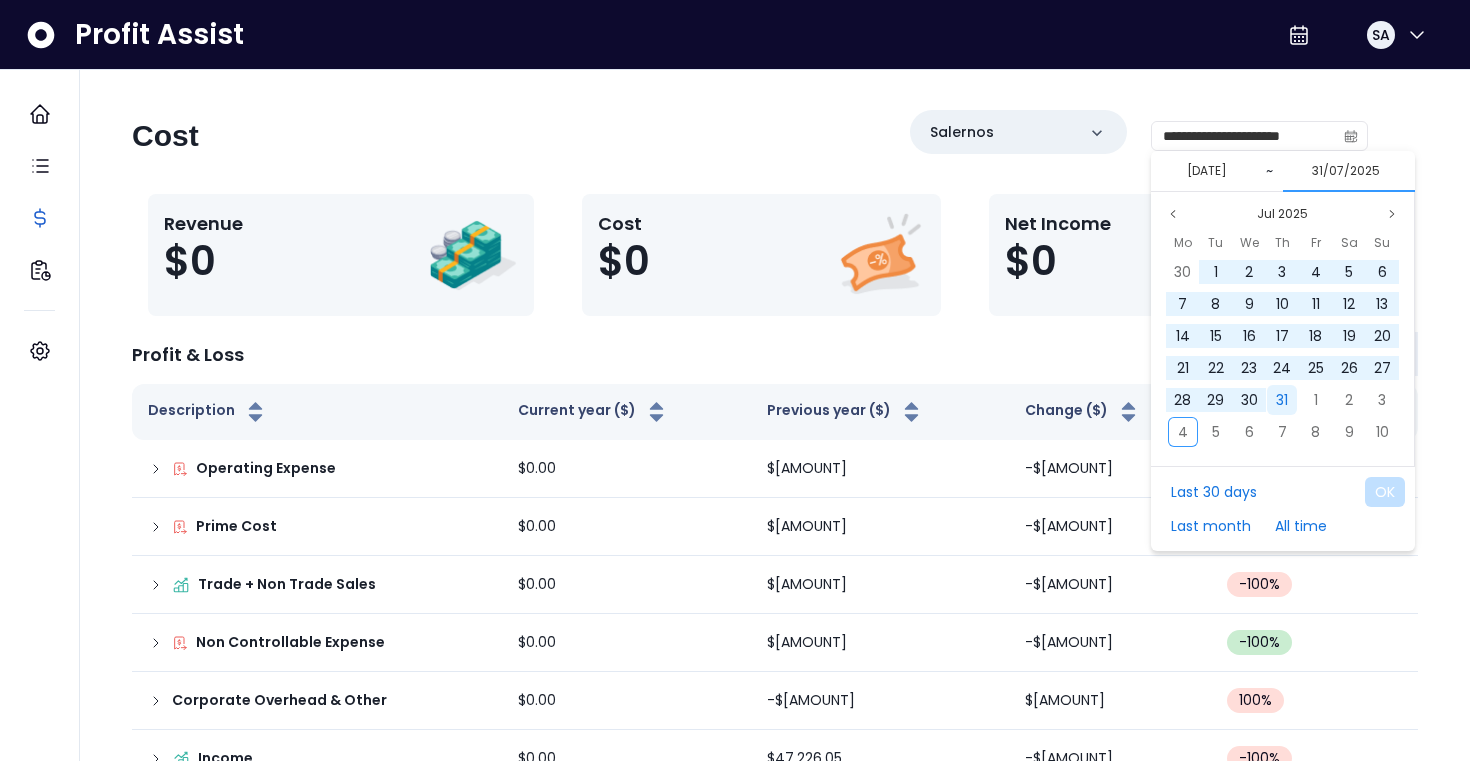 click on "31" at bounding box center (1282, 400) 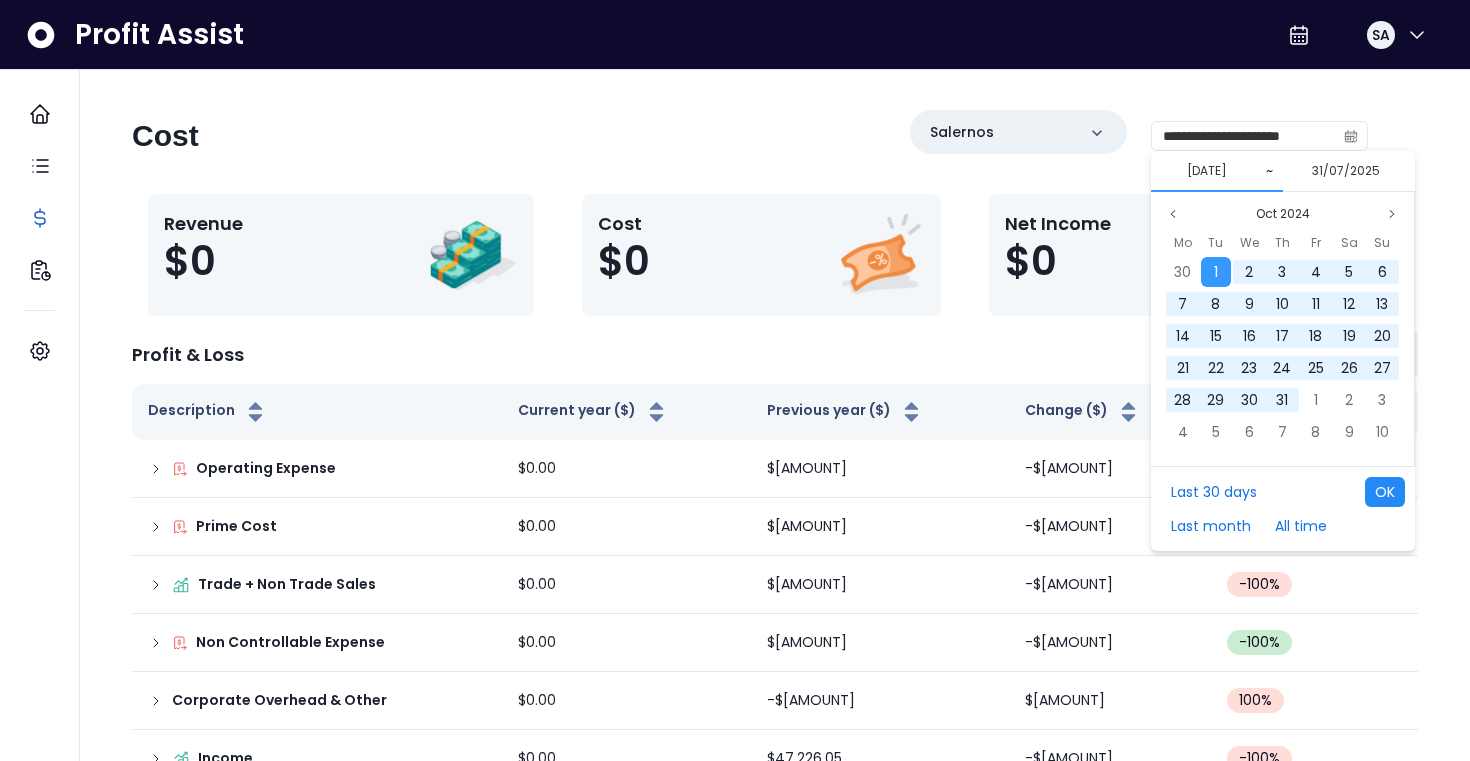 click on "OK" at bounding box center (1385, 492) 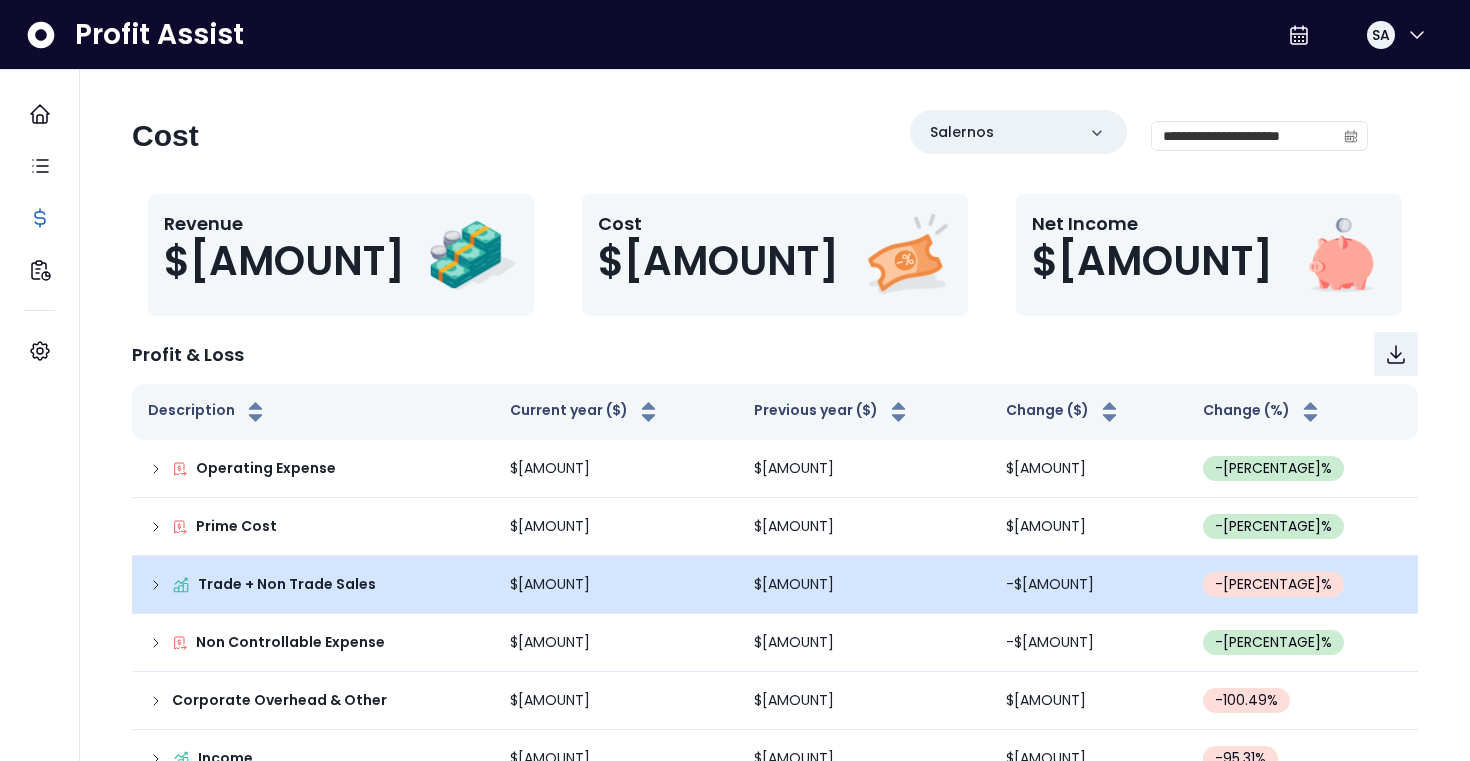 scroll, scrollTop: 101, scrollLeft: 0, axis: vertical 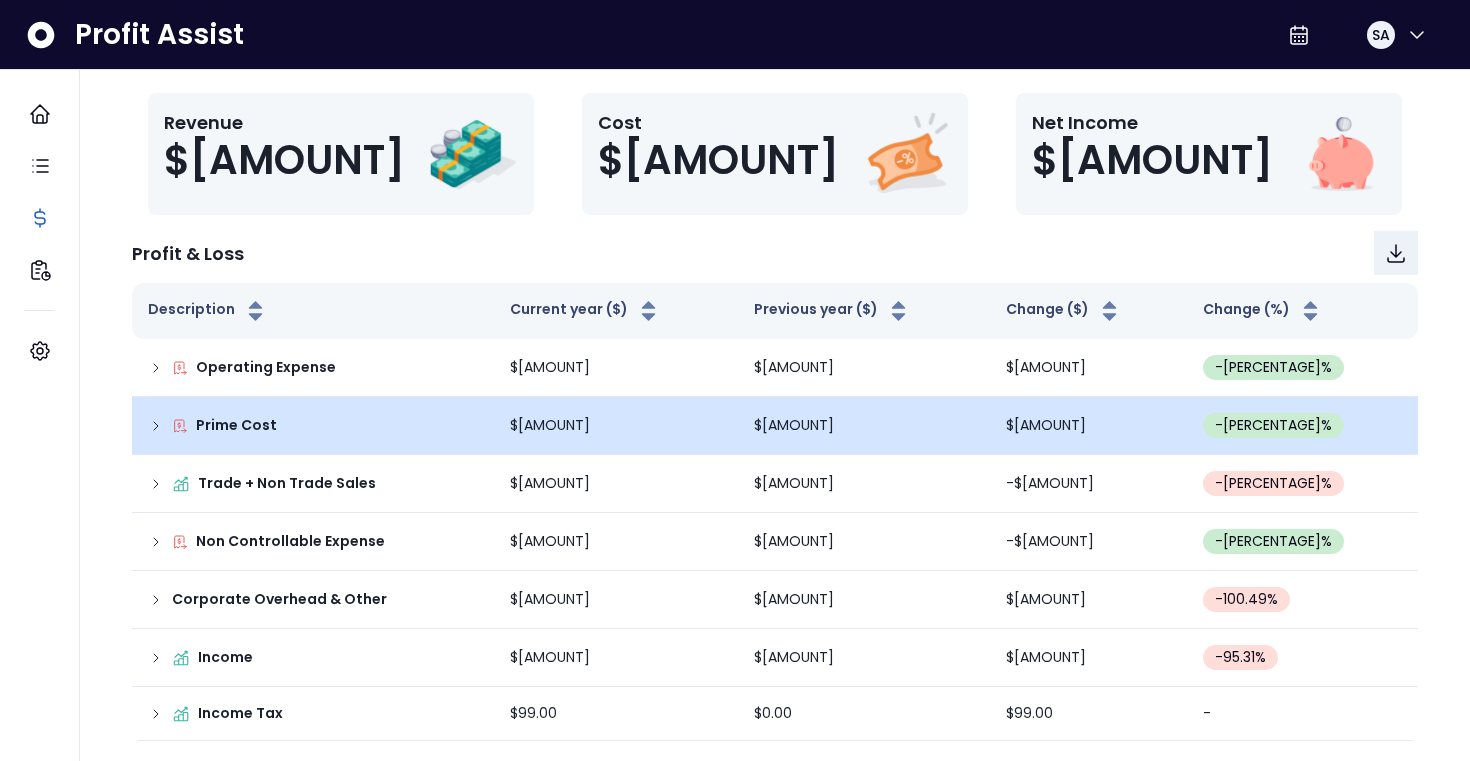 click on "Prime Cost" at bounding box center [313, 426] 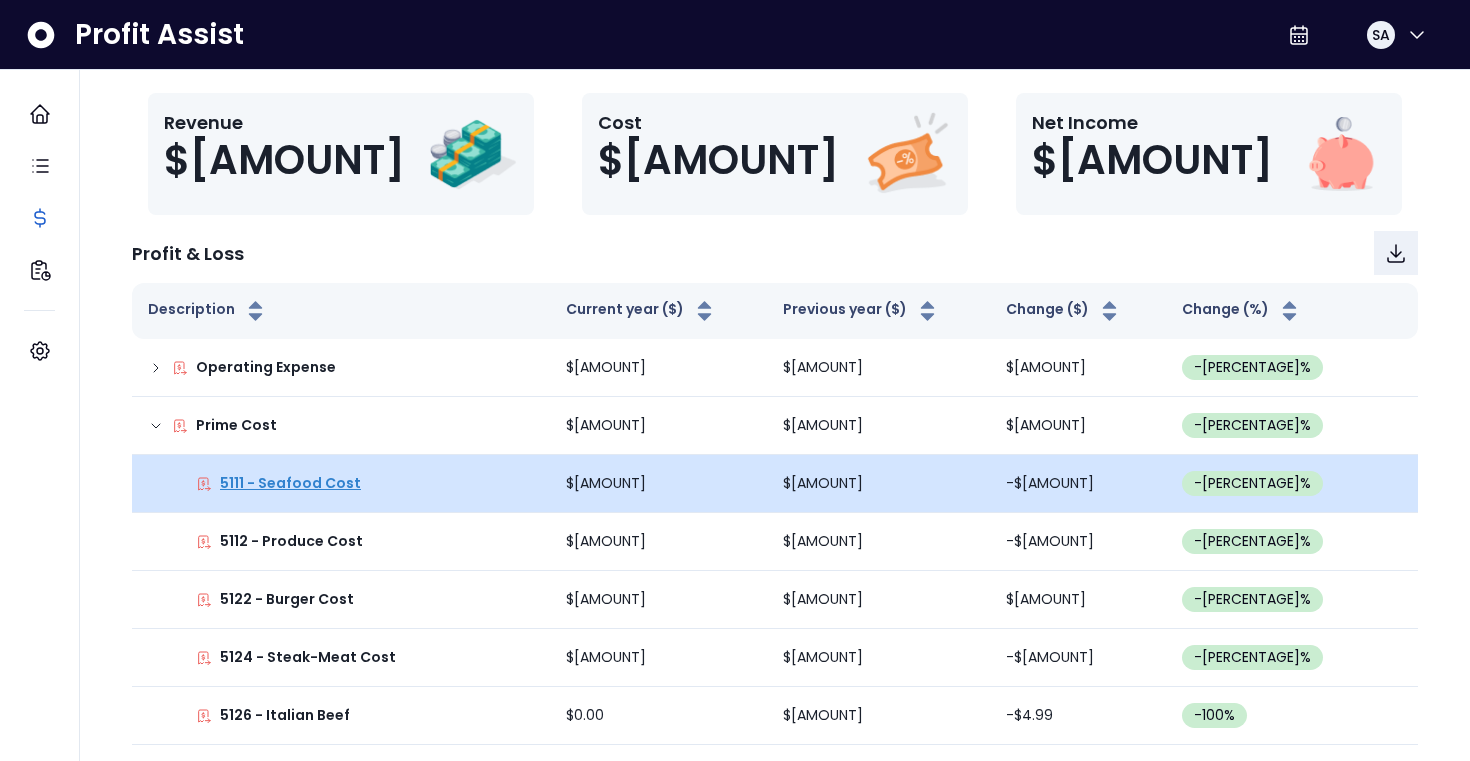 click on "5111 - Seafood Cost" at bounding box center (290, 483) 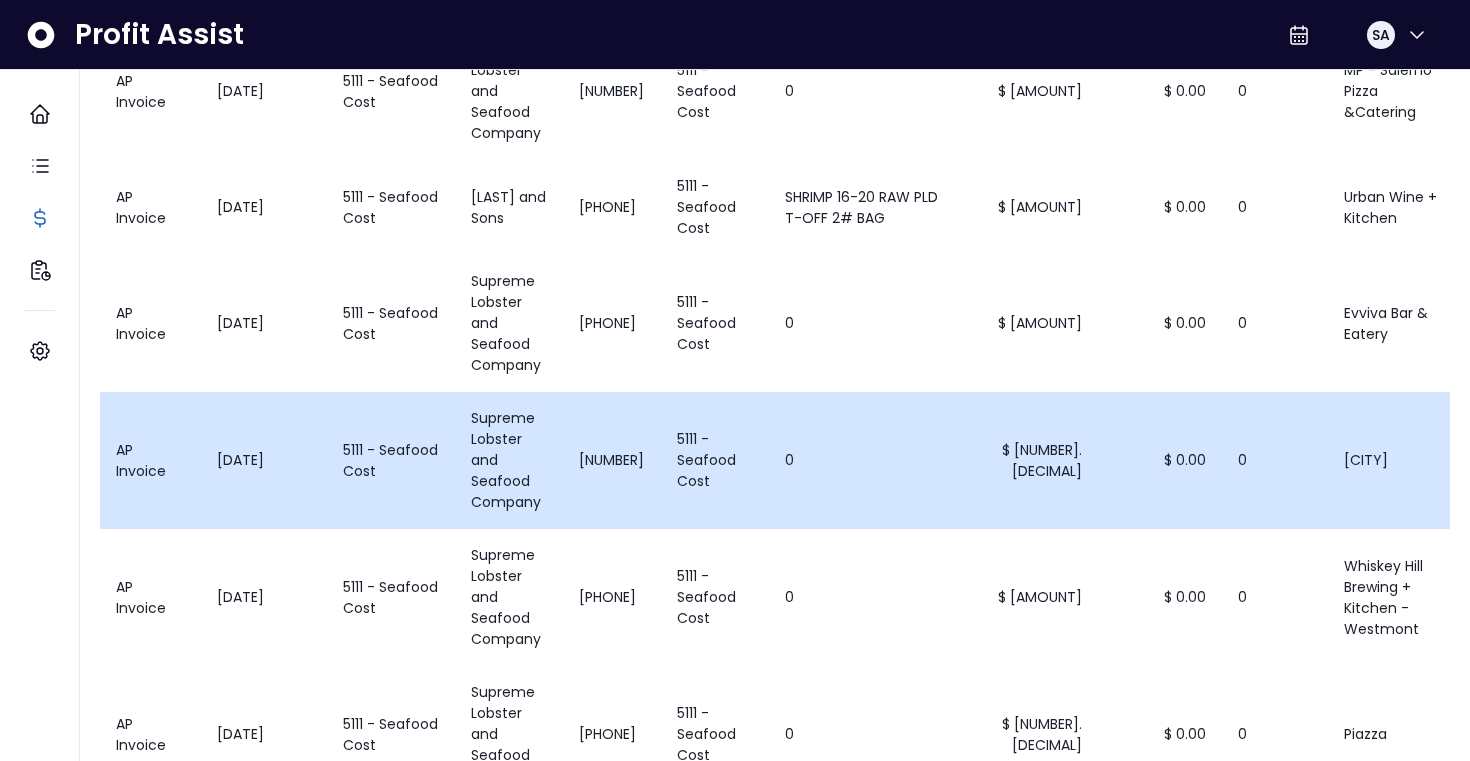 scroll, scrollTop: 1011, scrollLeft: 0, axis: vertical 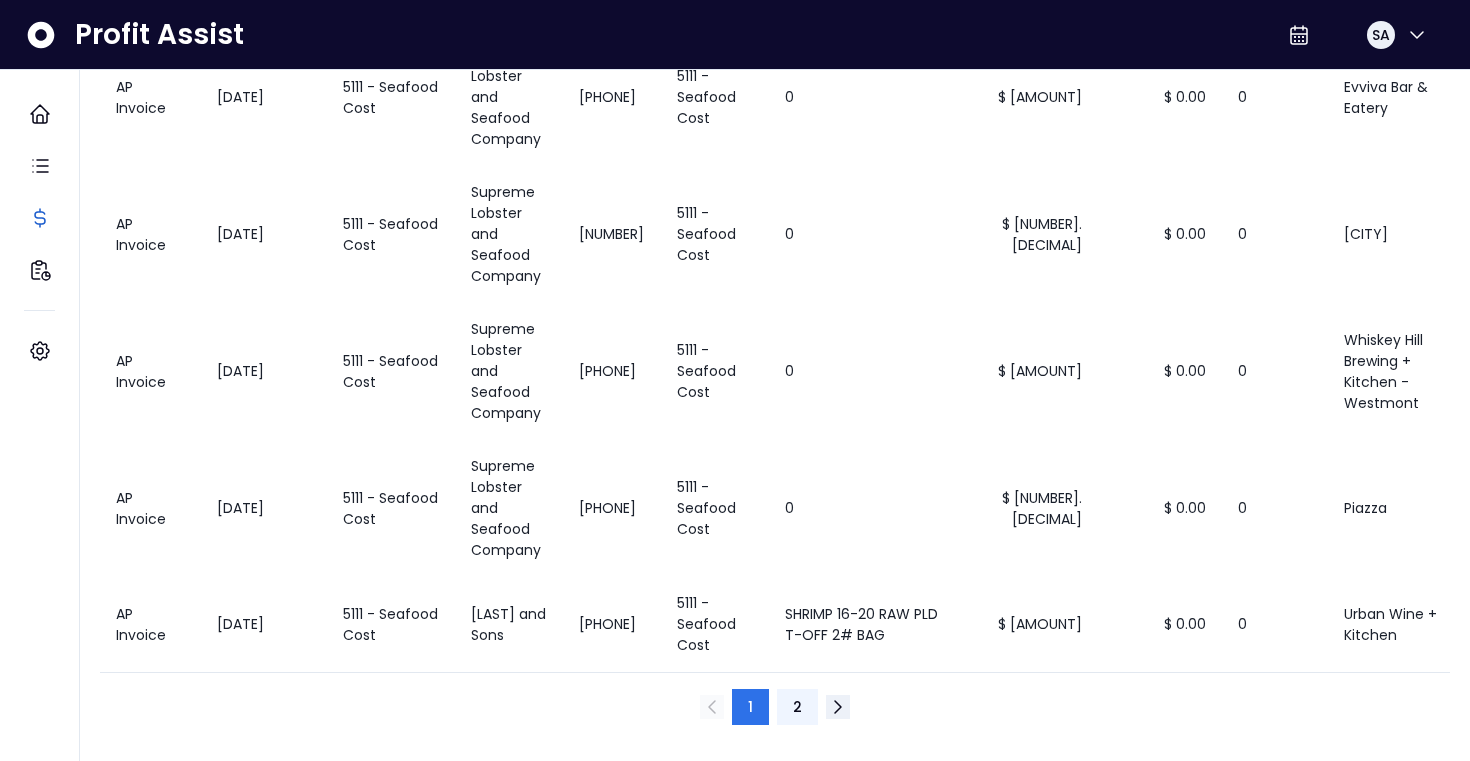 click on "2" at bounding box center (797, 707) 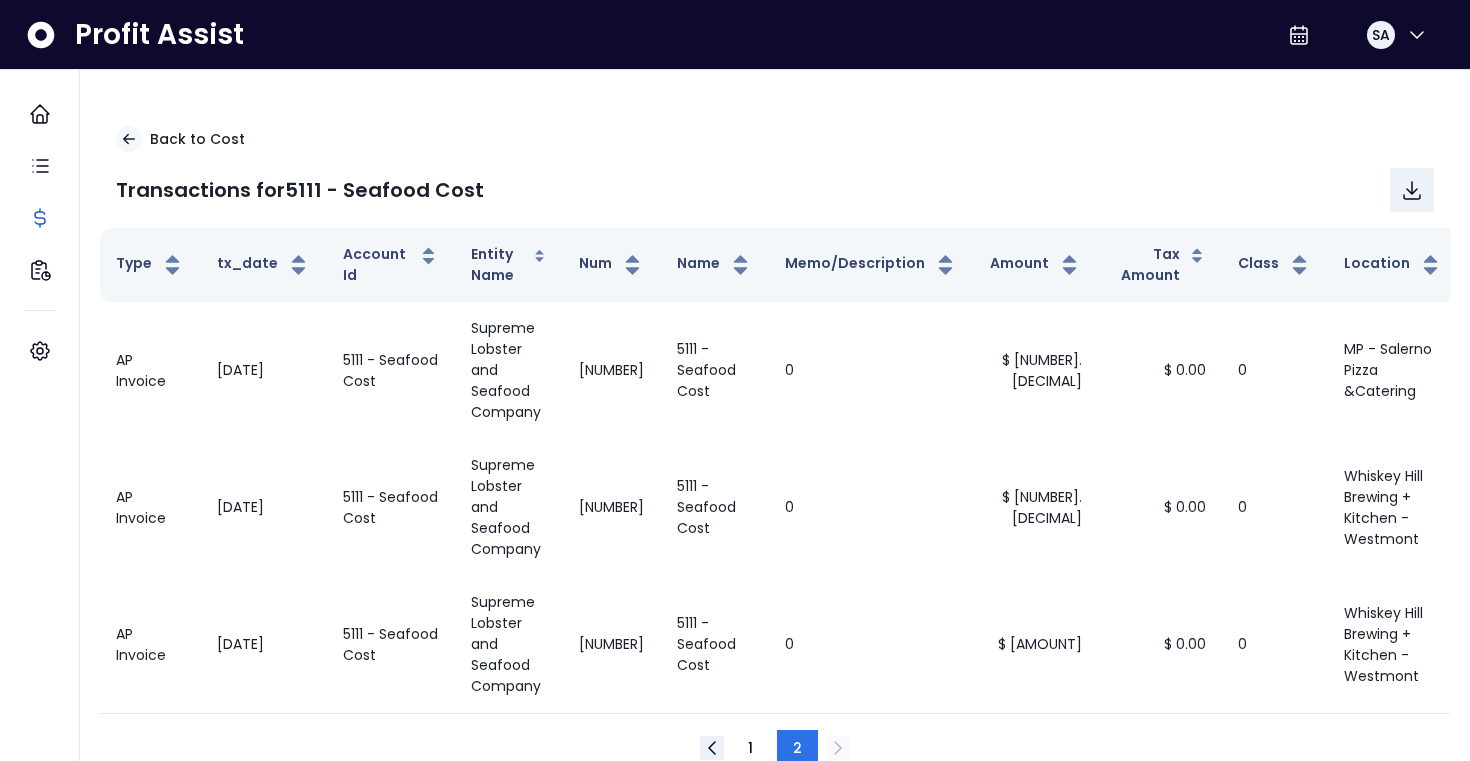 scroll, scrollTop: 41, scrollLeft: 0, axis: vertical 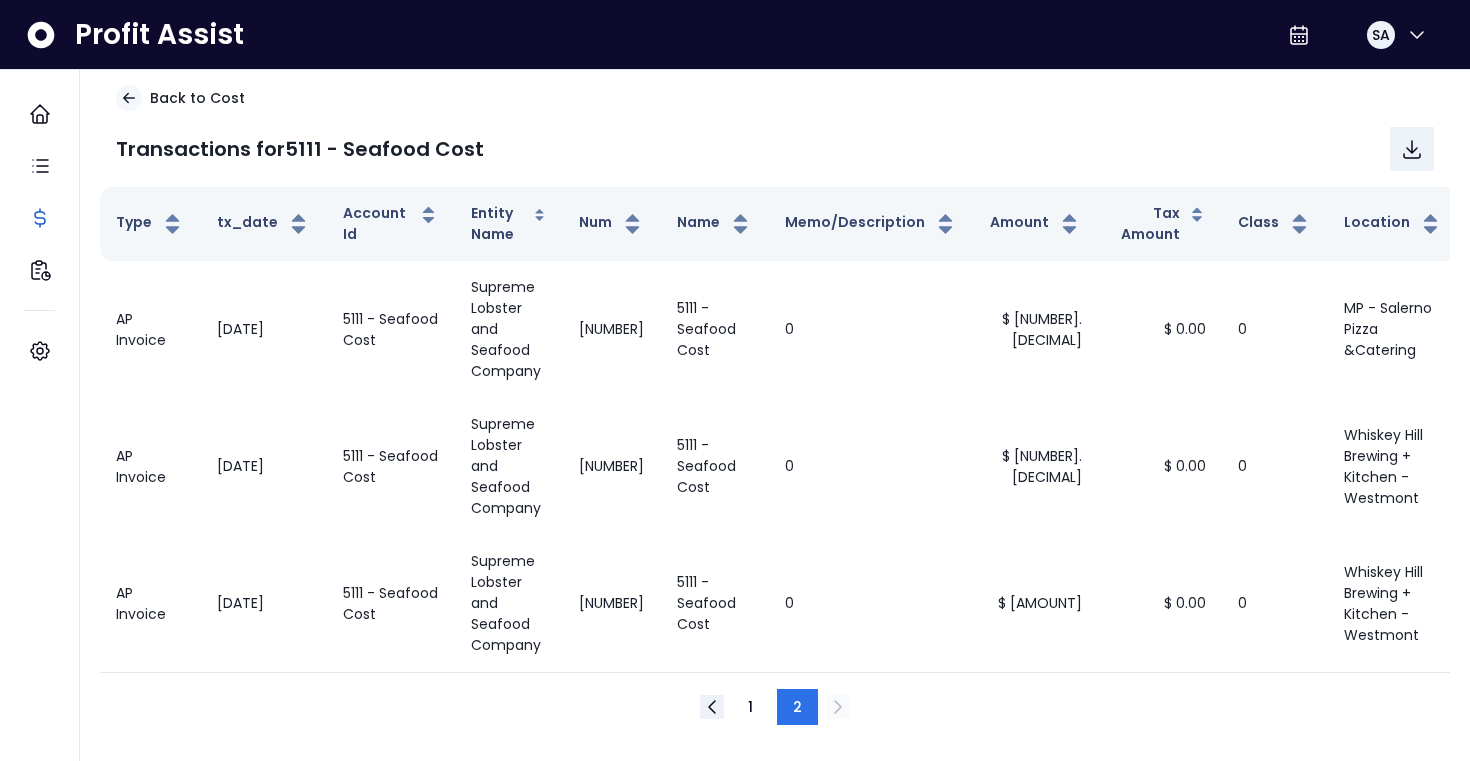 click on "Transactions for  5111 - Seafood Cost" at bounding box center [775, 149] 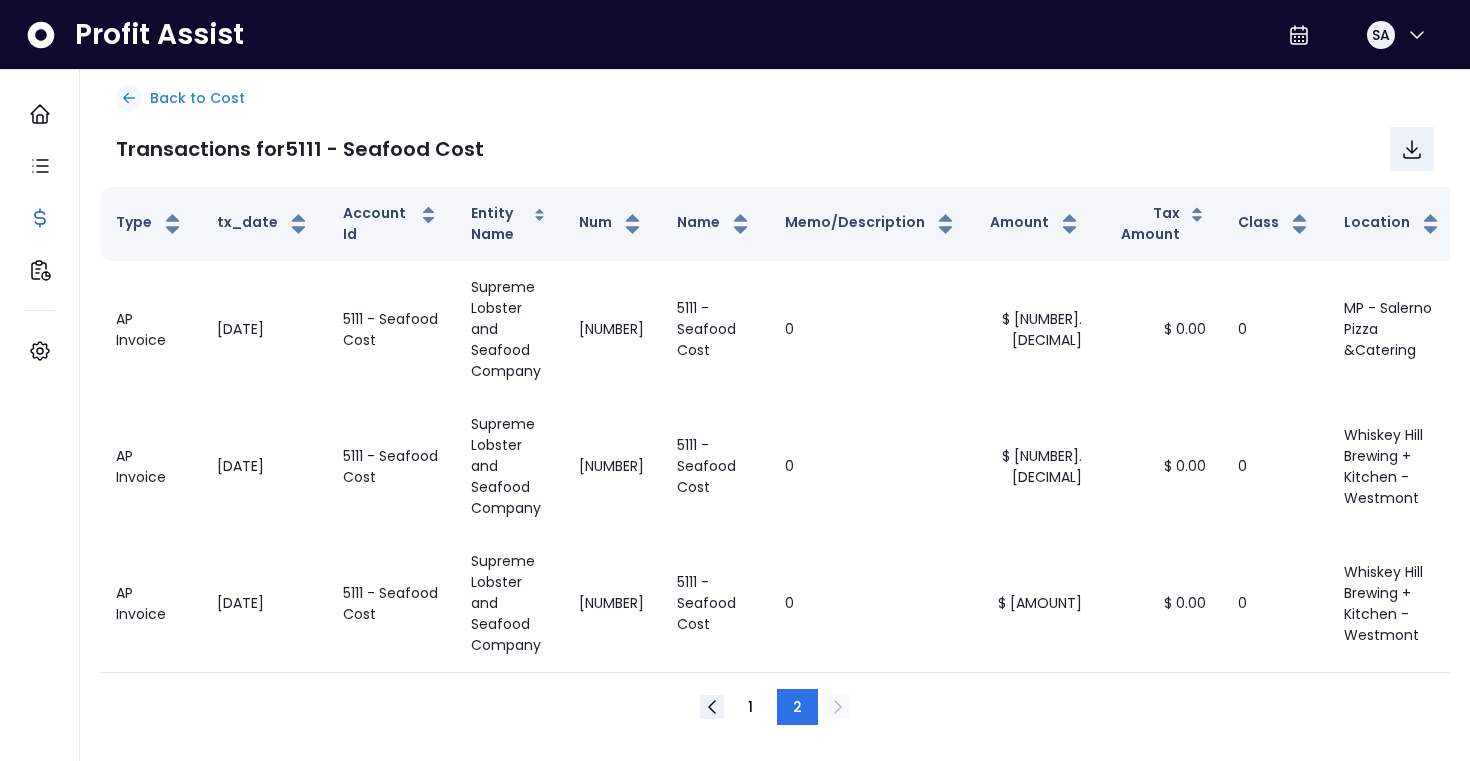 click at bounding box center (129, 98) 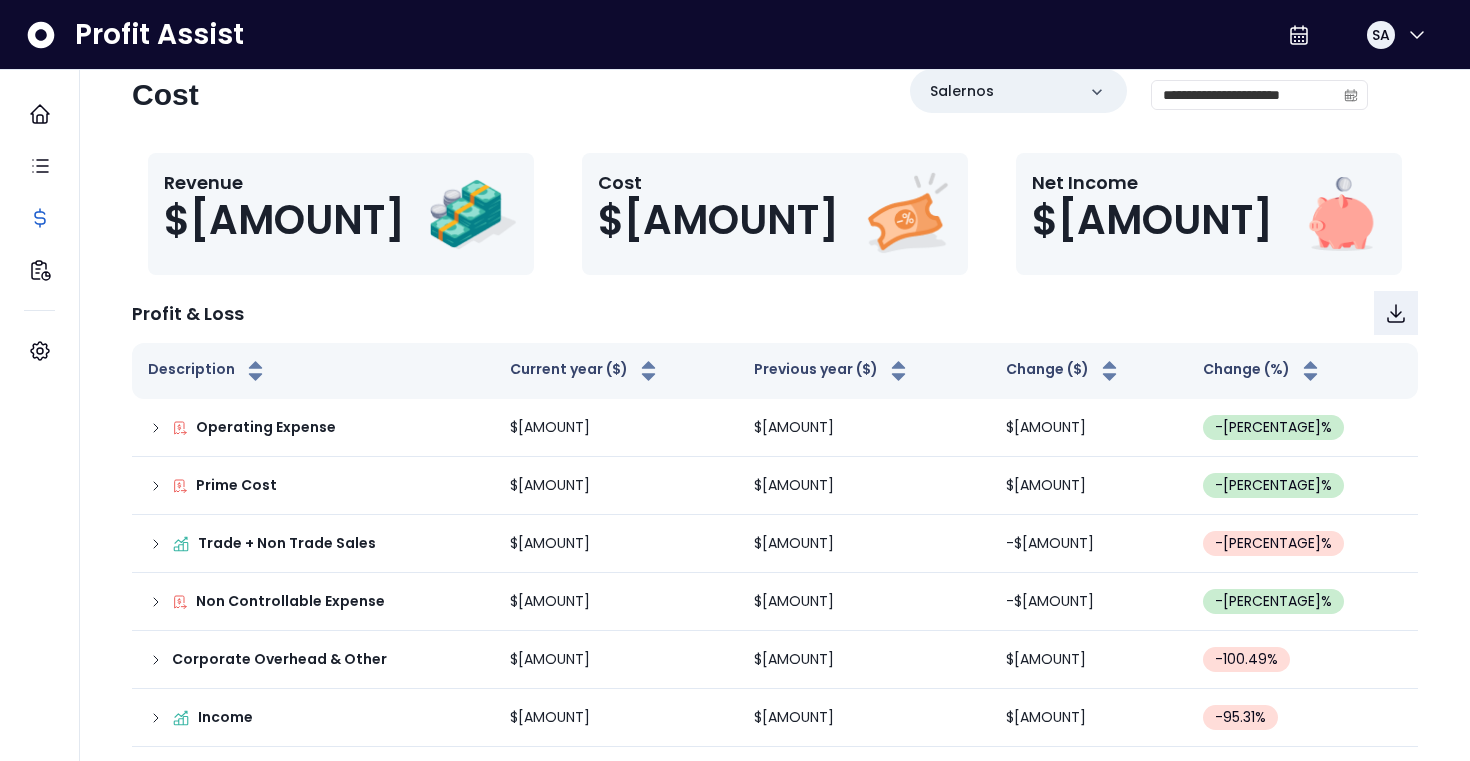 click on "**********" at bounding box center [750, 103] 